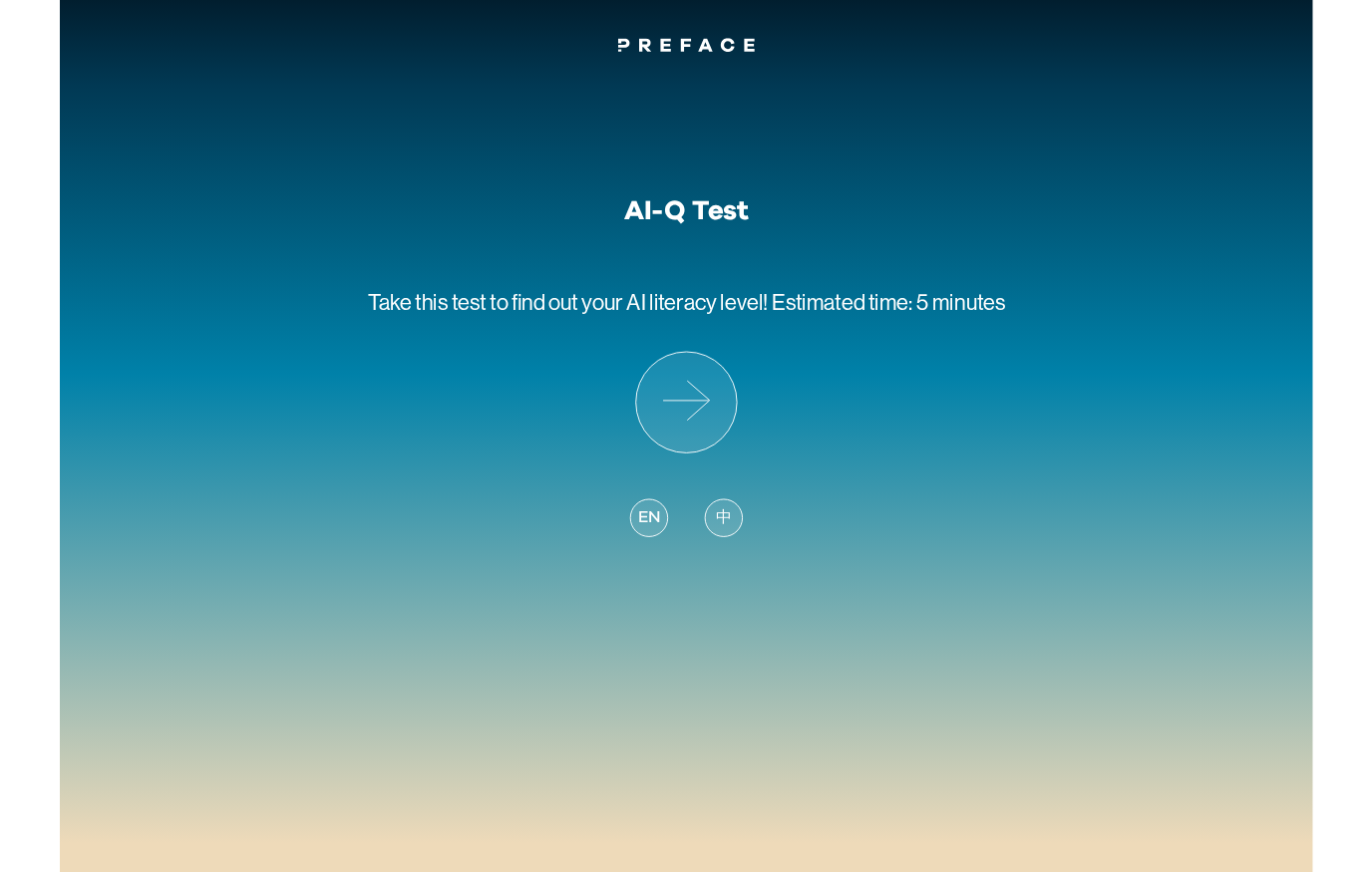 scroll, scrollTop: 0, scrollLeft: 0, axis: both 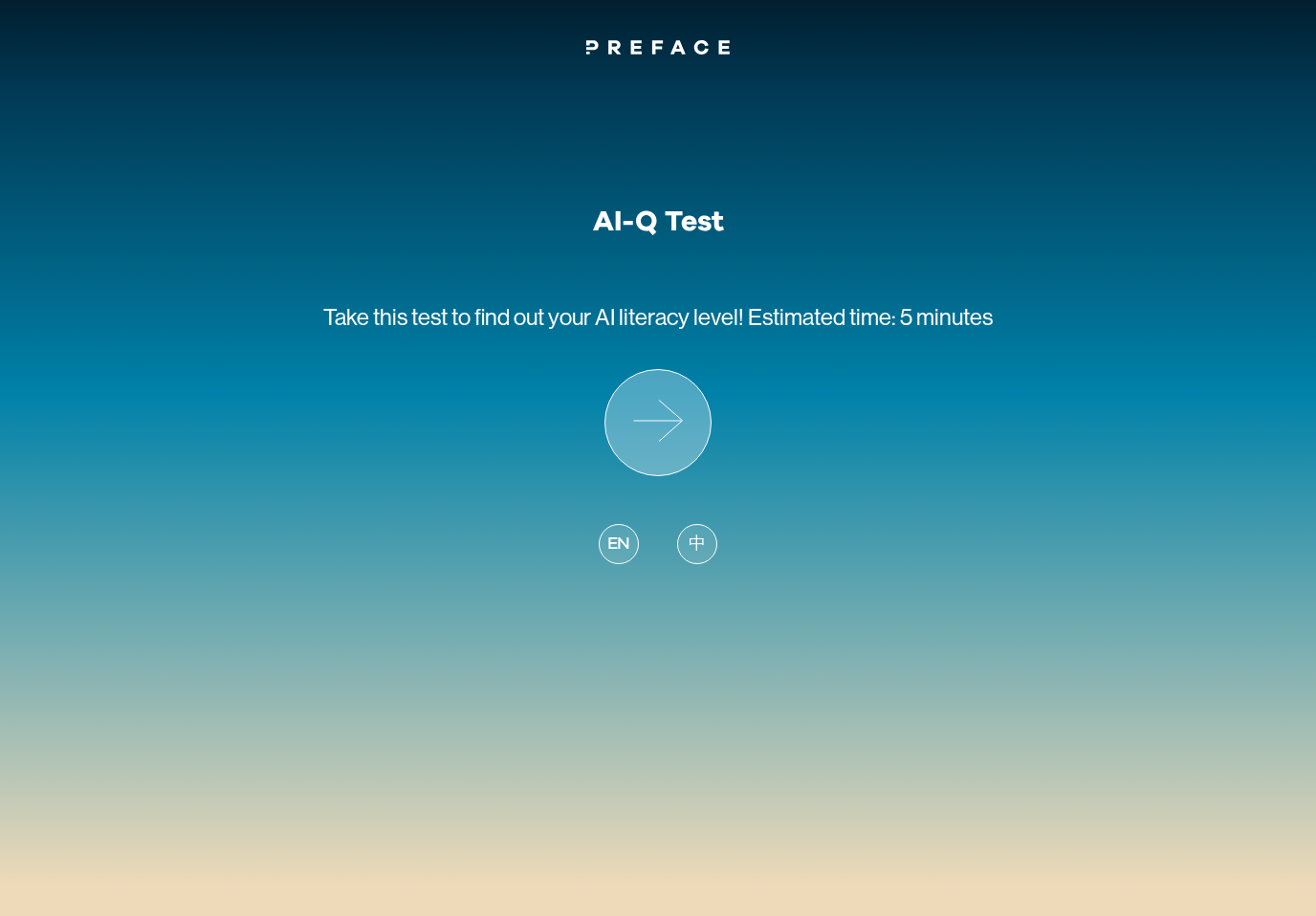click 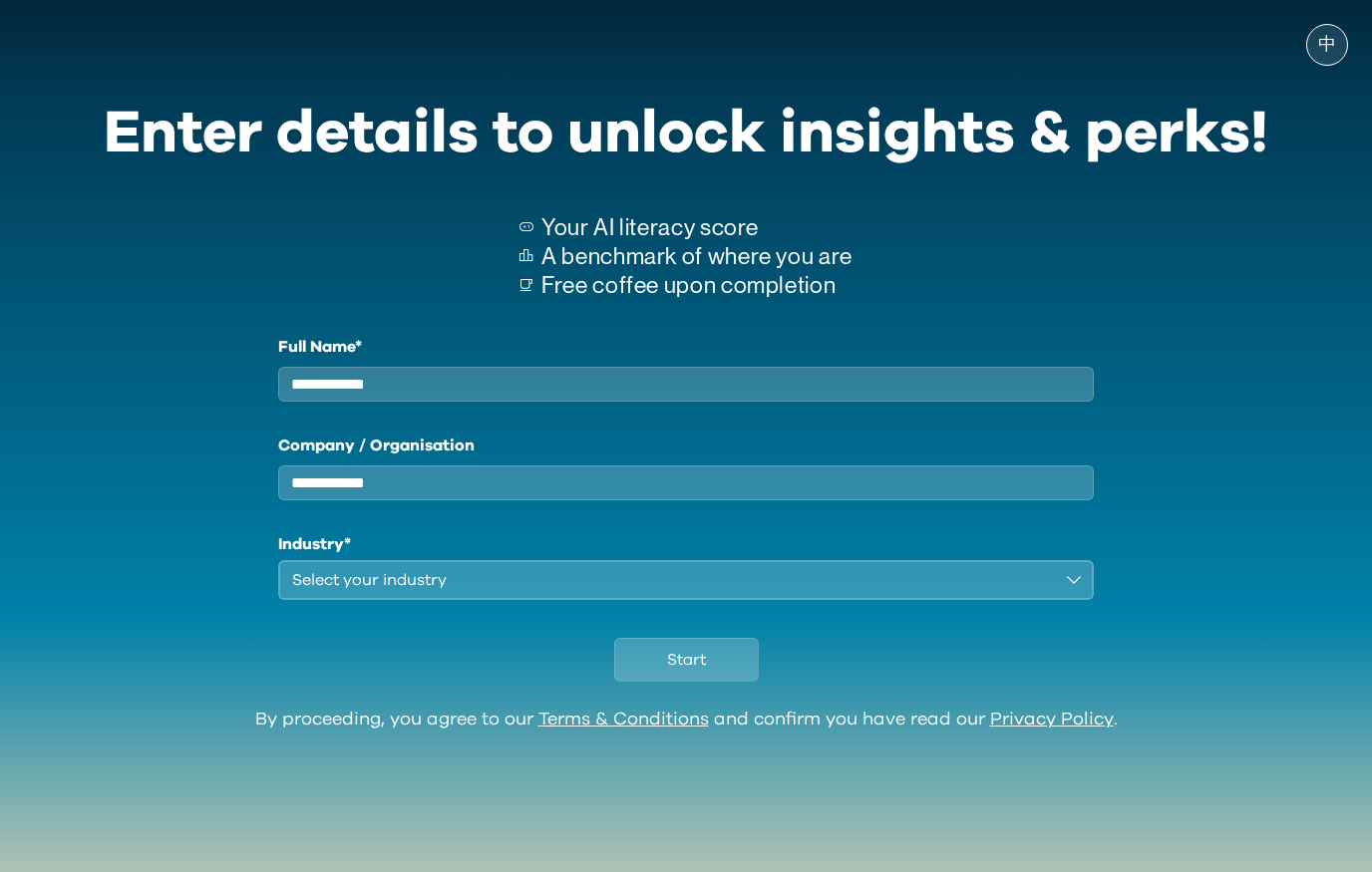 drag, startPoint x: 347, startPoint y: 397, endPoint x: 367, endPoint y: 404, distance: 21.18962 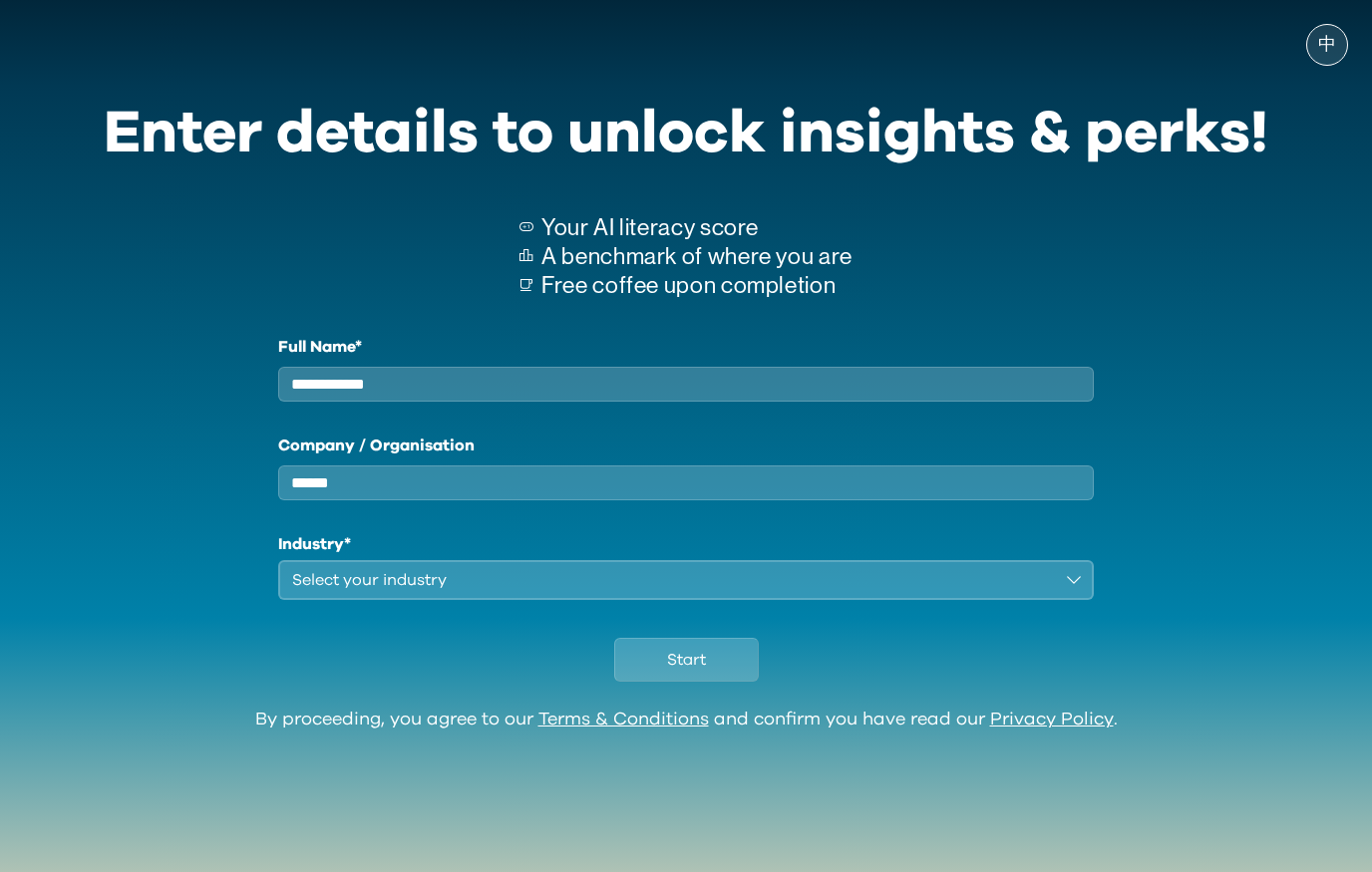 type on "******" 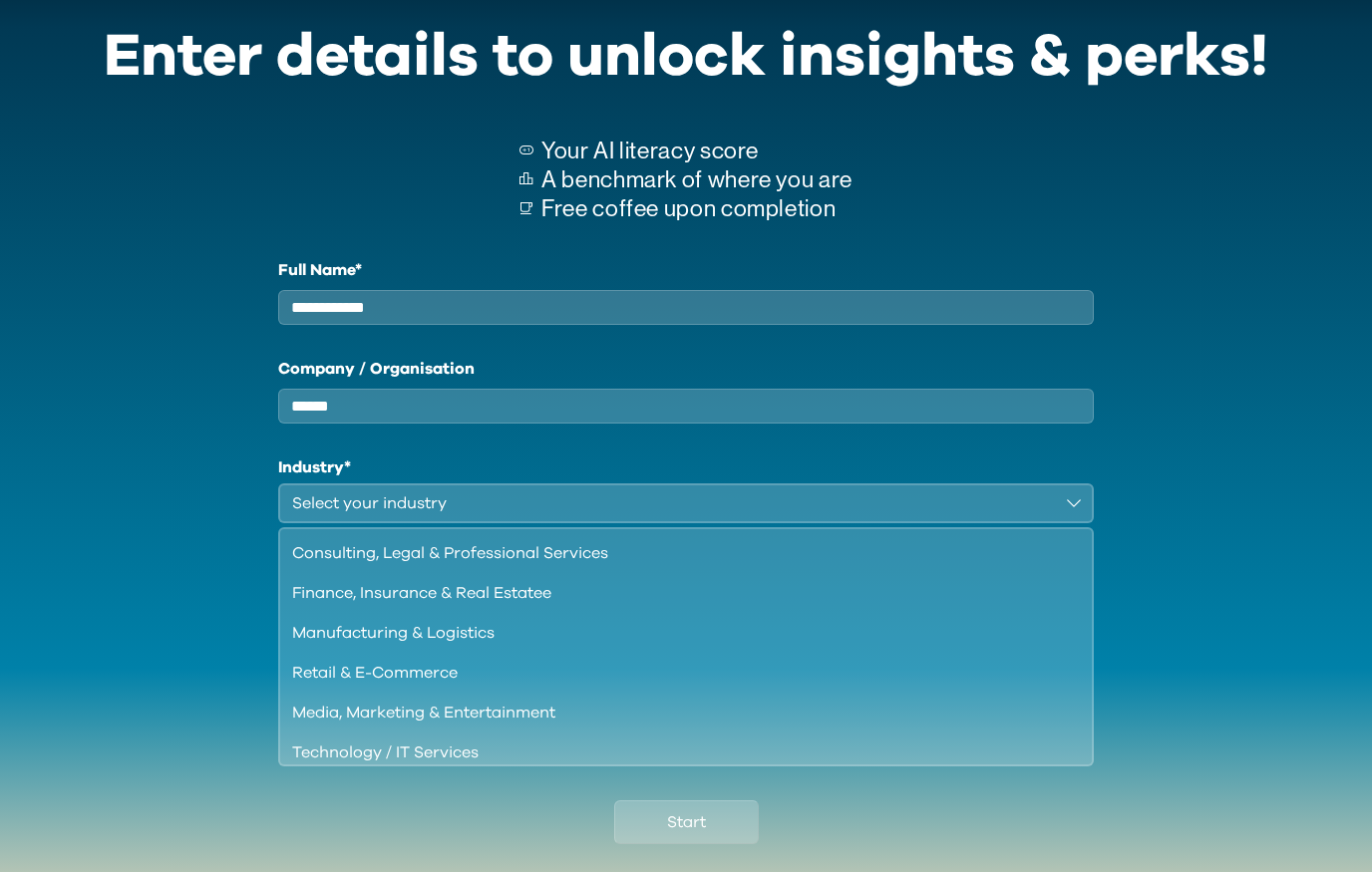 scroll, scrollTop: 78, scrollLeft: 0, axis: vertical 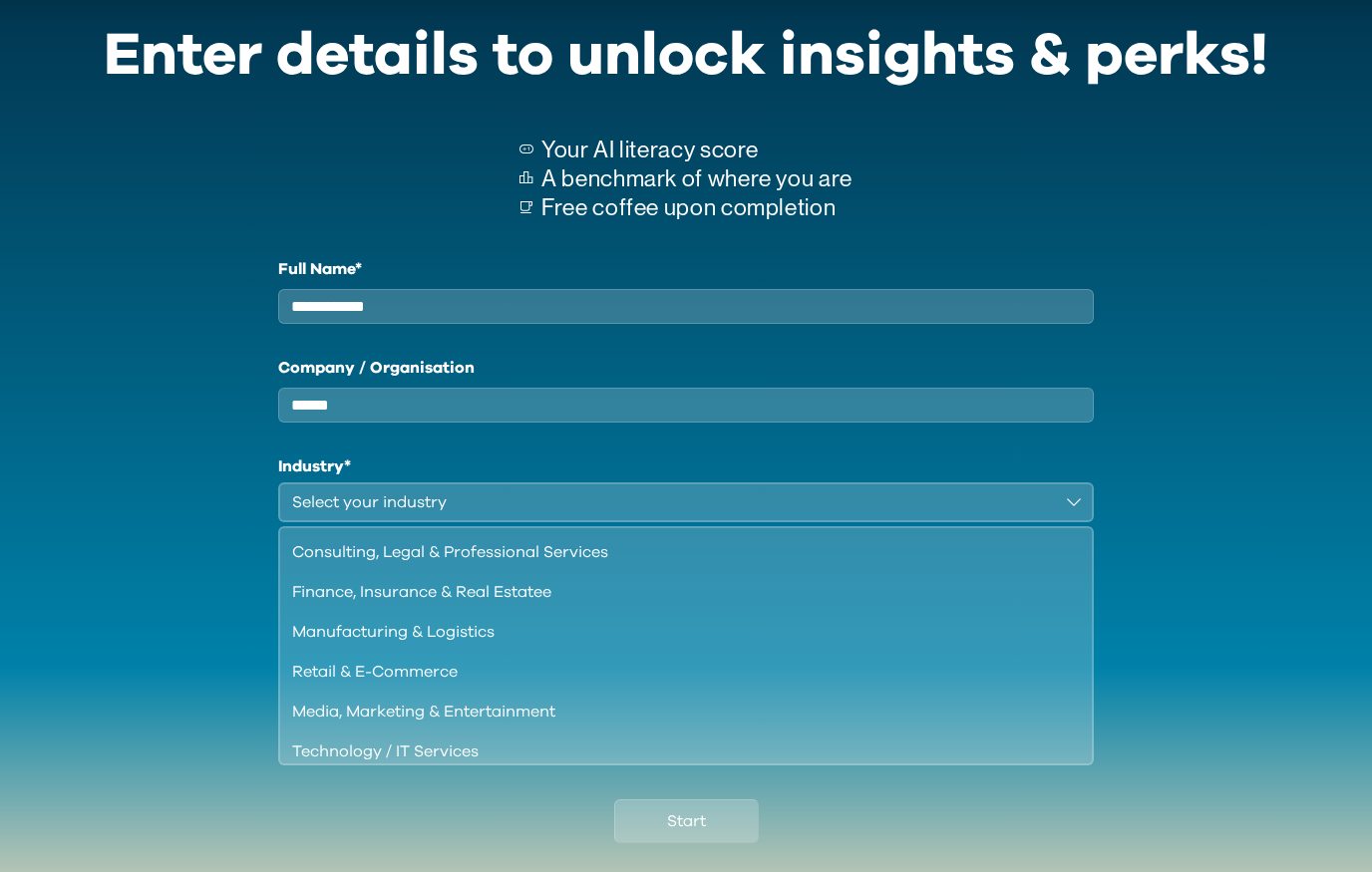 click on "Technology / IT Services" at bounding box center [674, 751] 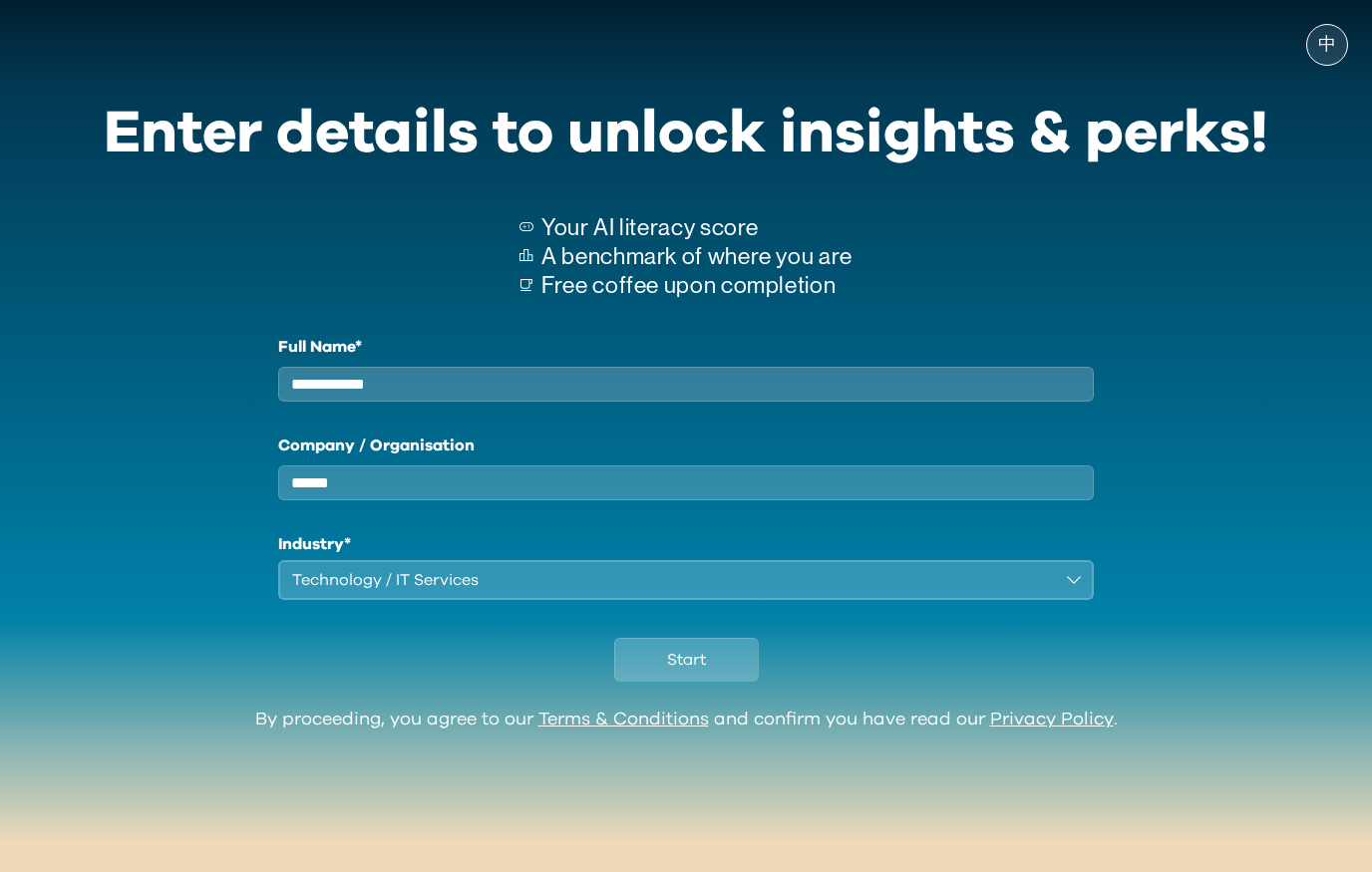 scroll, scrollTop: 0, scrollLeft: 0, axis: both 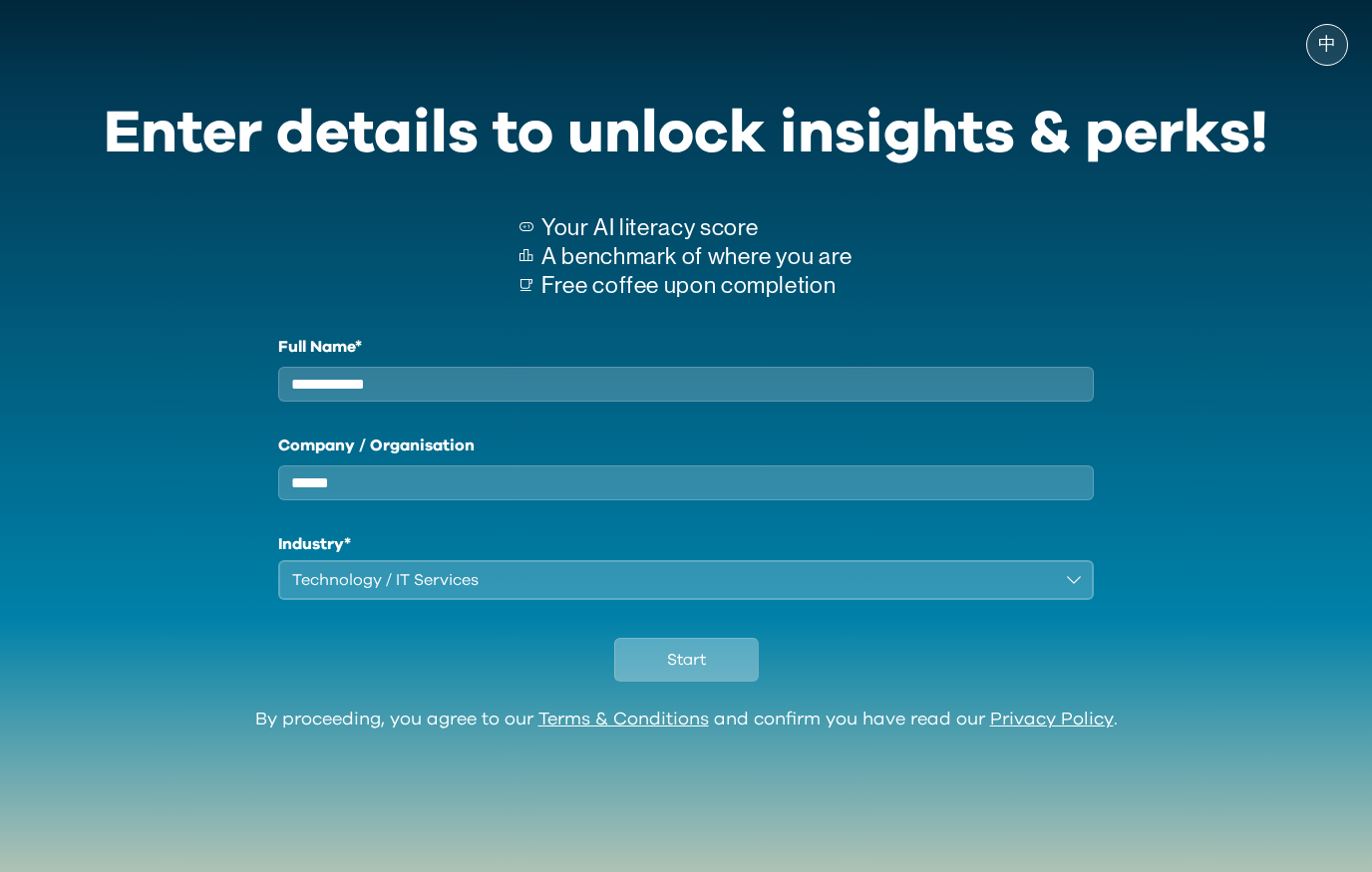 click on "Start" at bounding box center [686, 660] 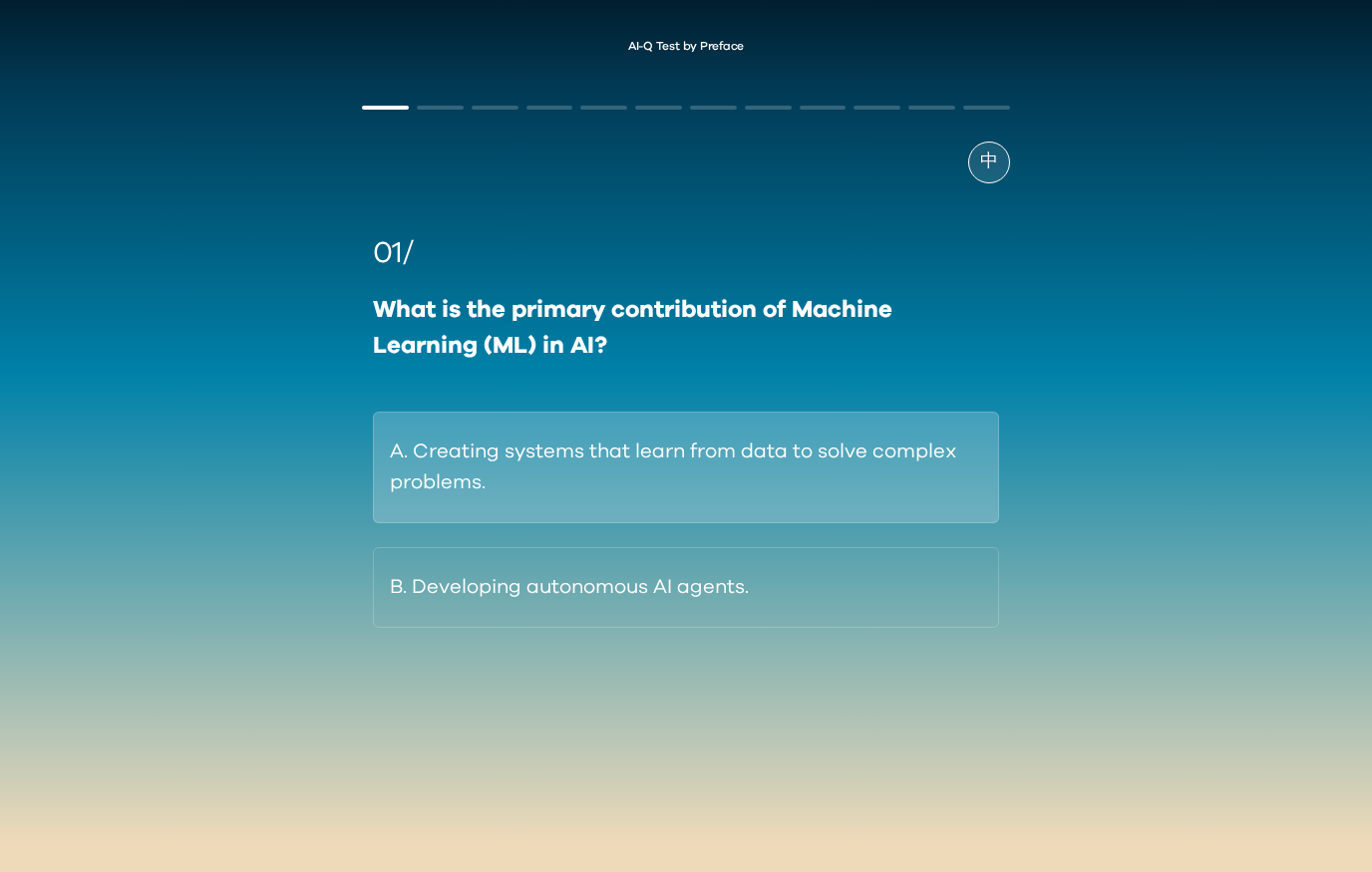 click on "A. Creating systems that learn from data to solve complex problems." at bounding box center (686, 467) 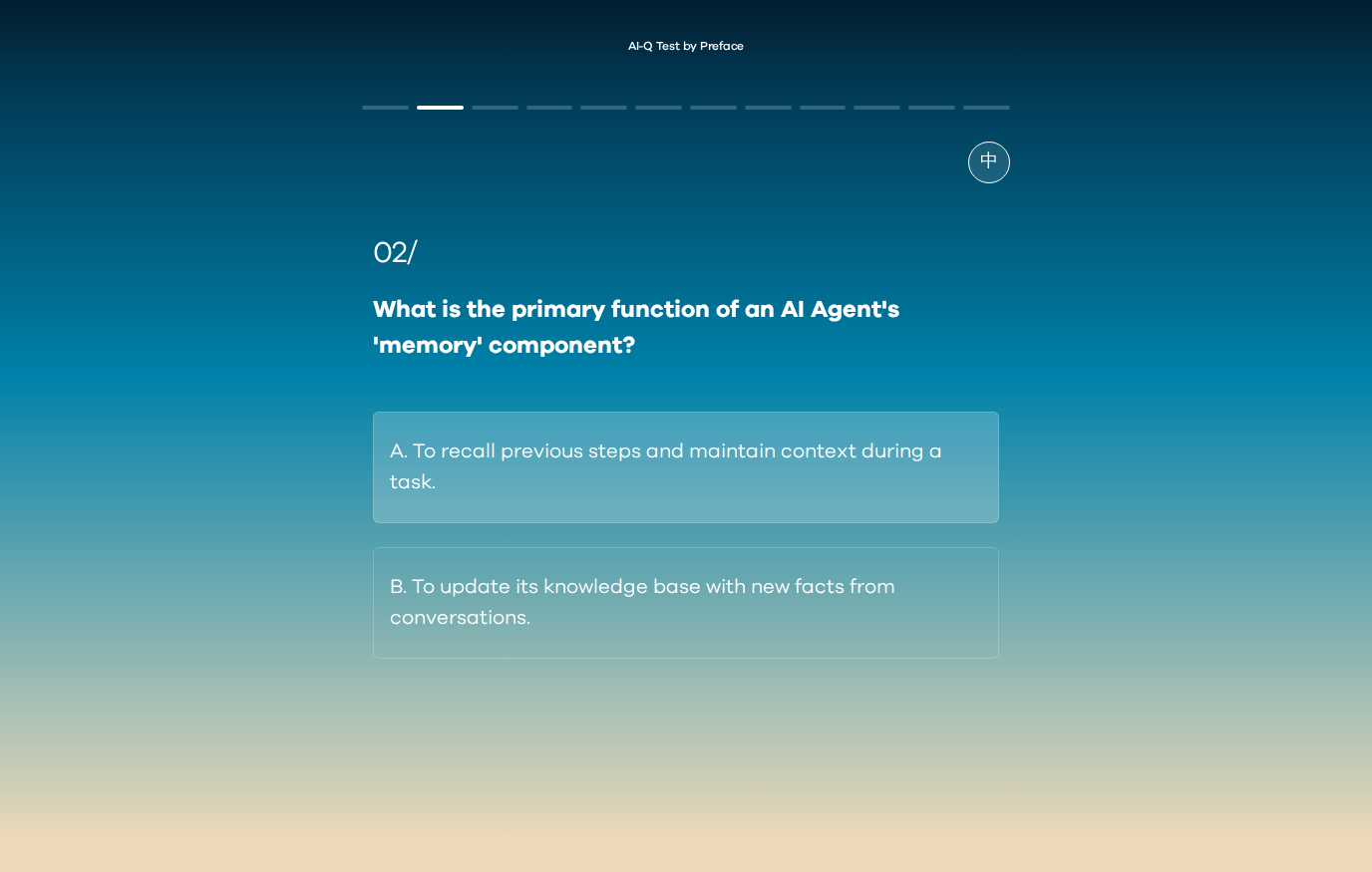 click on "A. To recall previous steps and maintain context during a task." at bounding box center (686, 467) 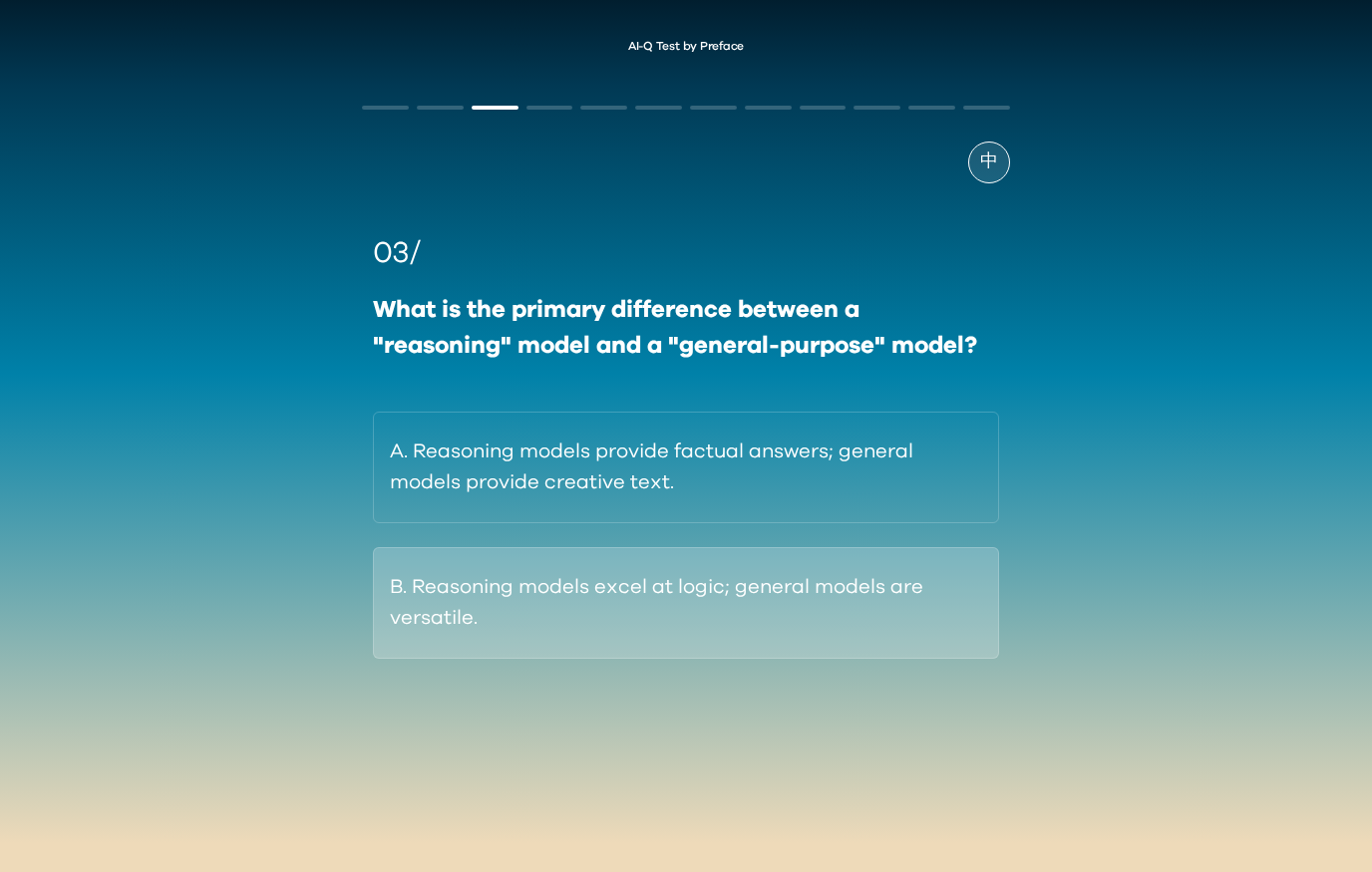 click on "B. Reasoning models excel at logic; general models are versatile." at bounding box center [686, 603] 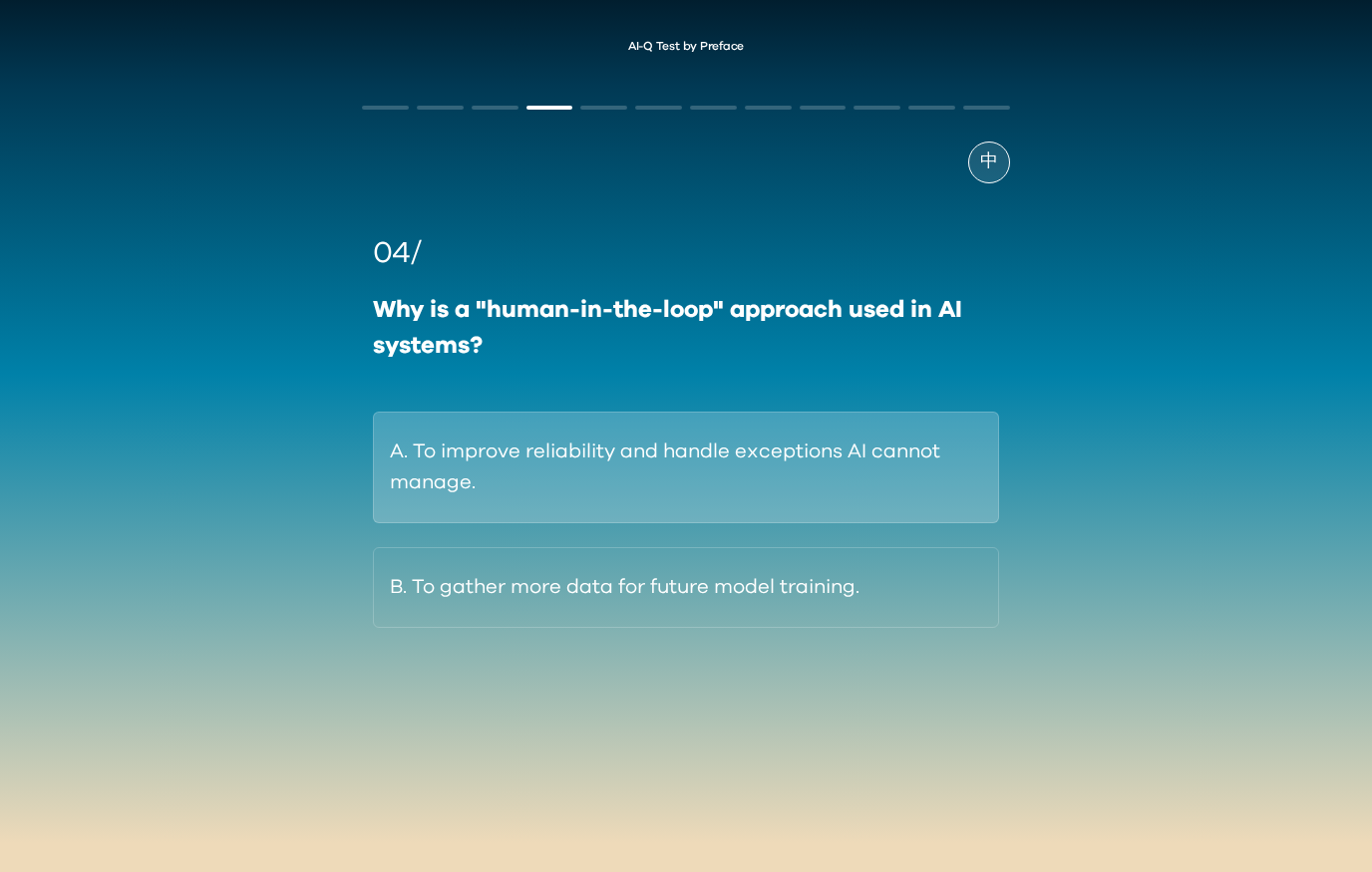 click on "A. To improve reliability and handle exceptions AI cannot manage." at bounding box center [686, 467] 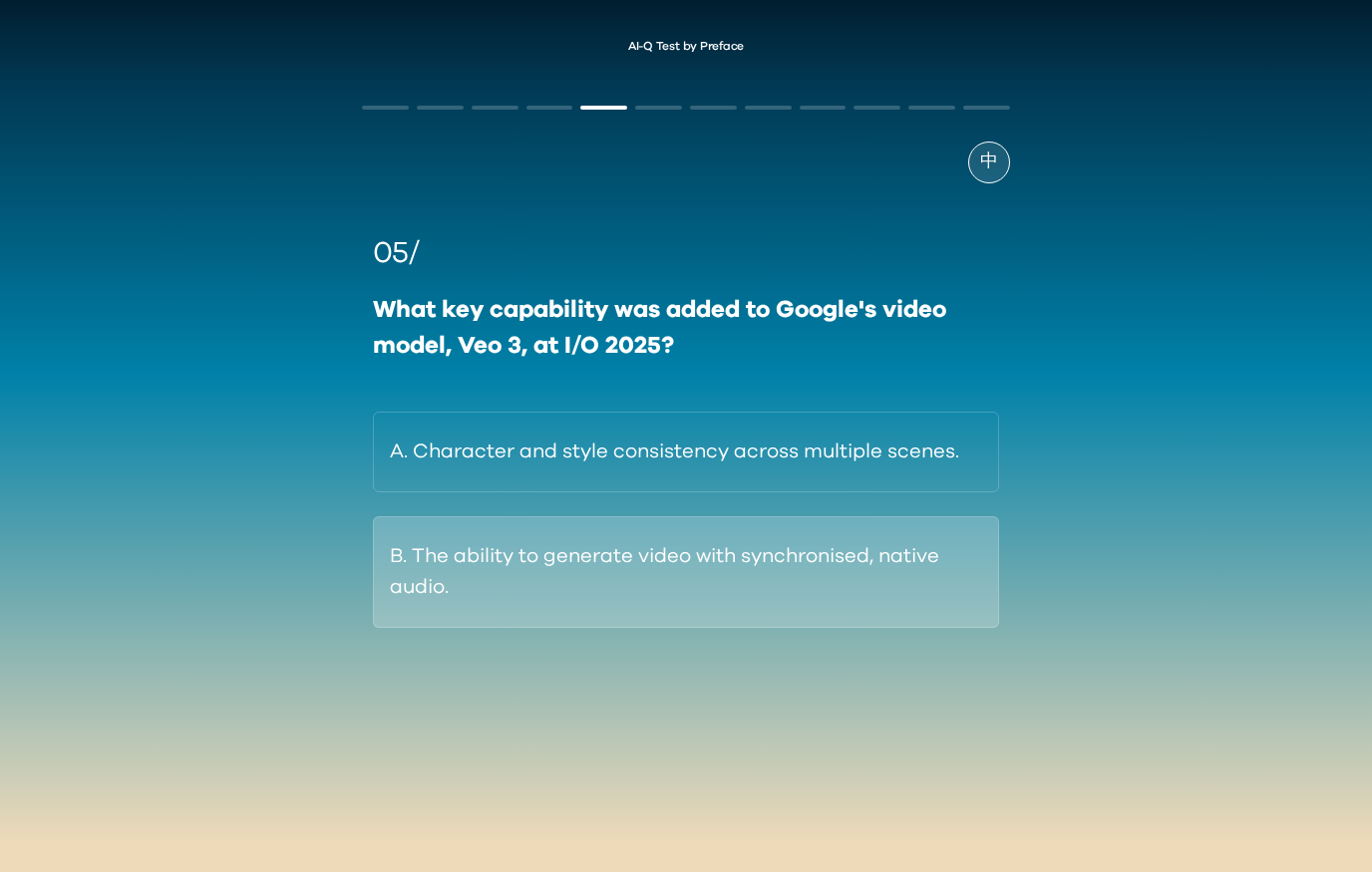 click on "B. The ability to generate video with synchronised, native audio." at bounding box center (686, 572) 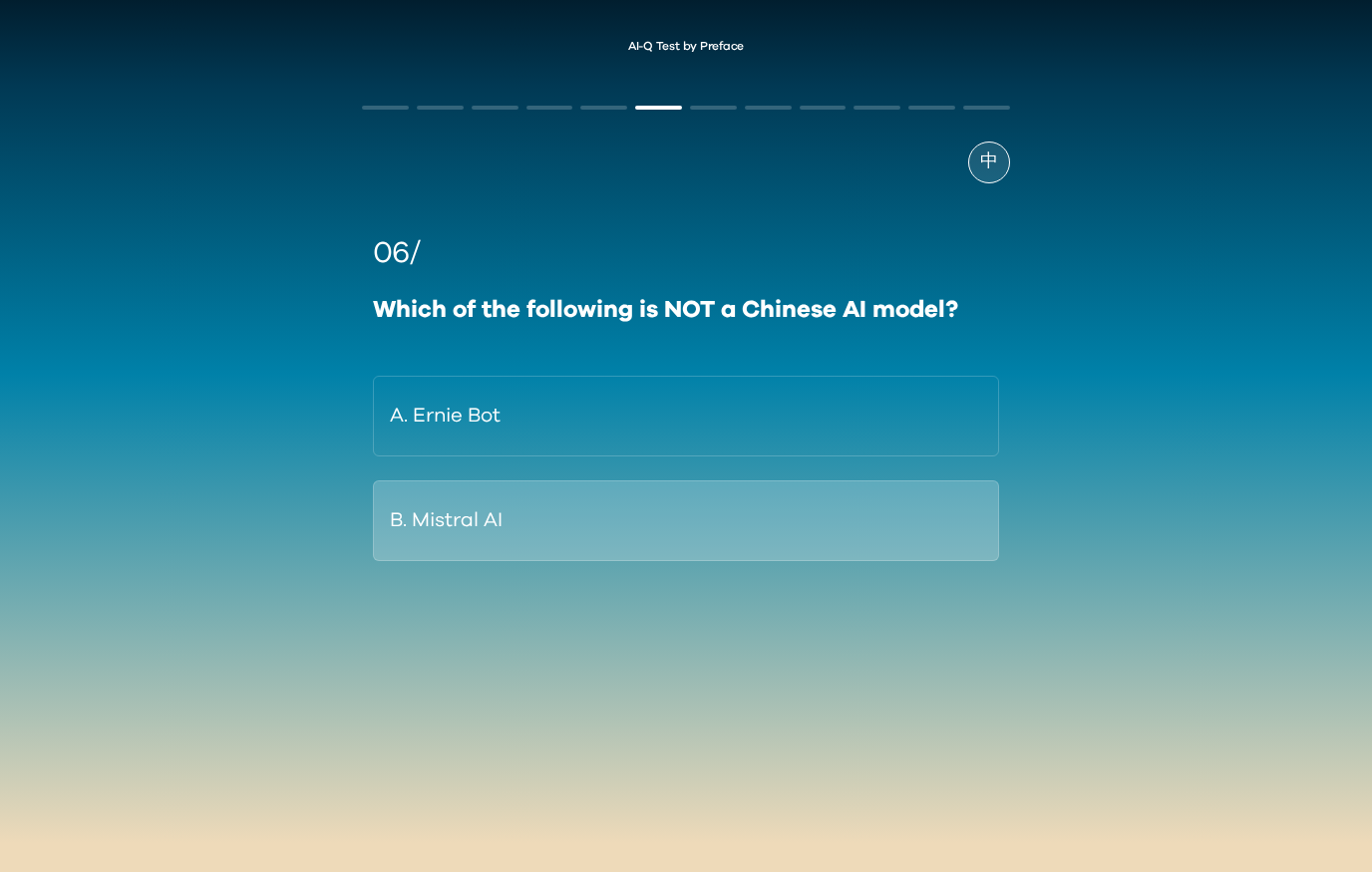 click on "B. Mistral AI" at bounding box center (686, 520) 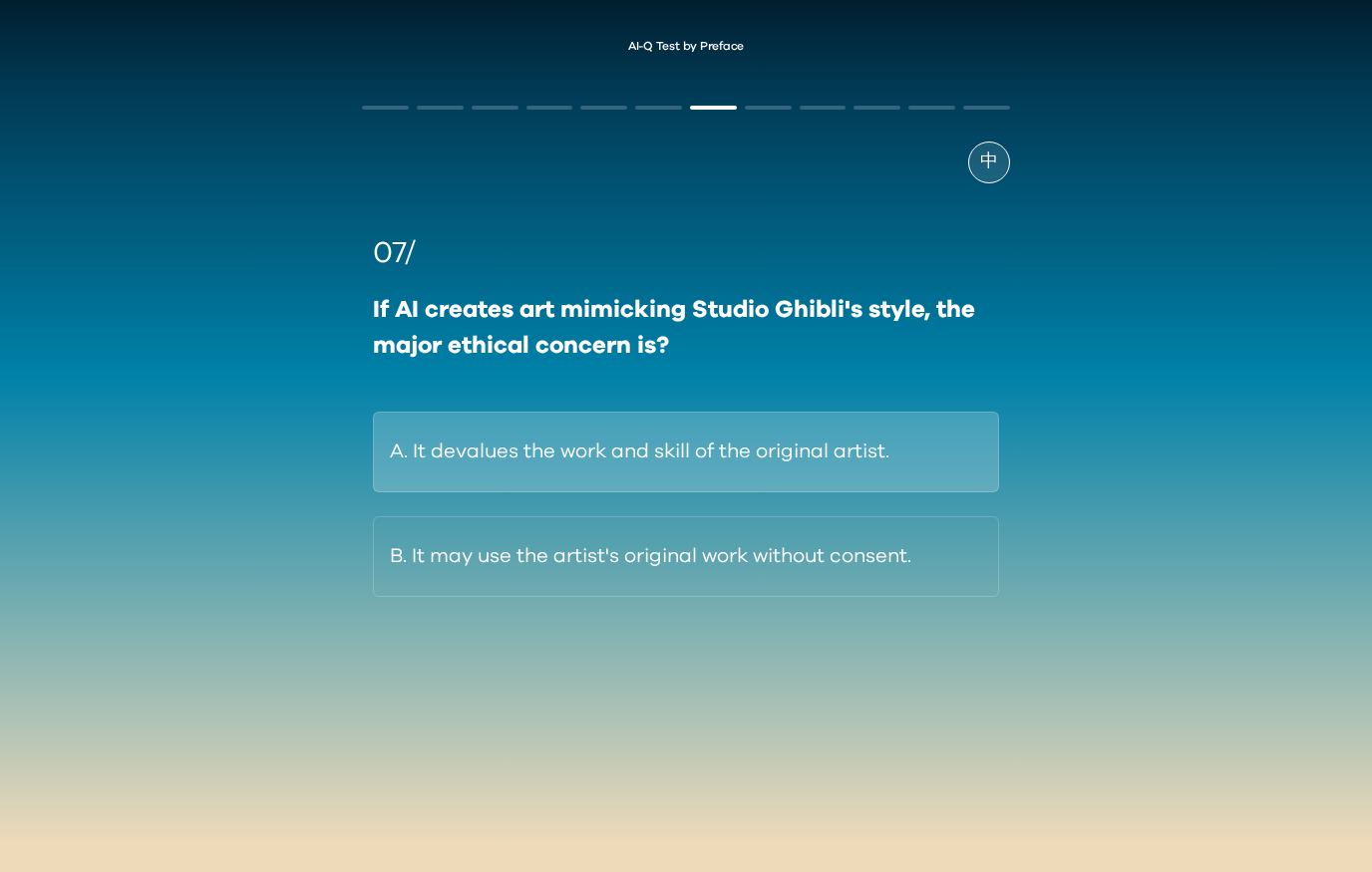 click on "A. It devalues the work and skill of the original artist." at bounding box center [686, 451] 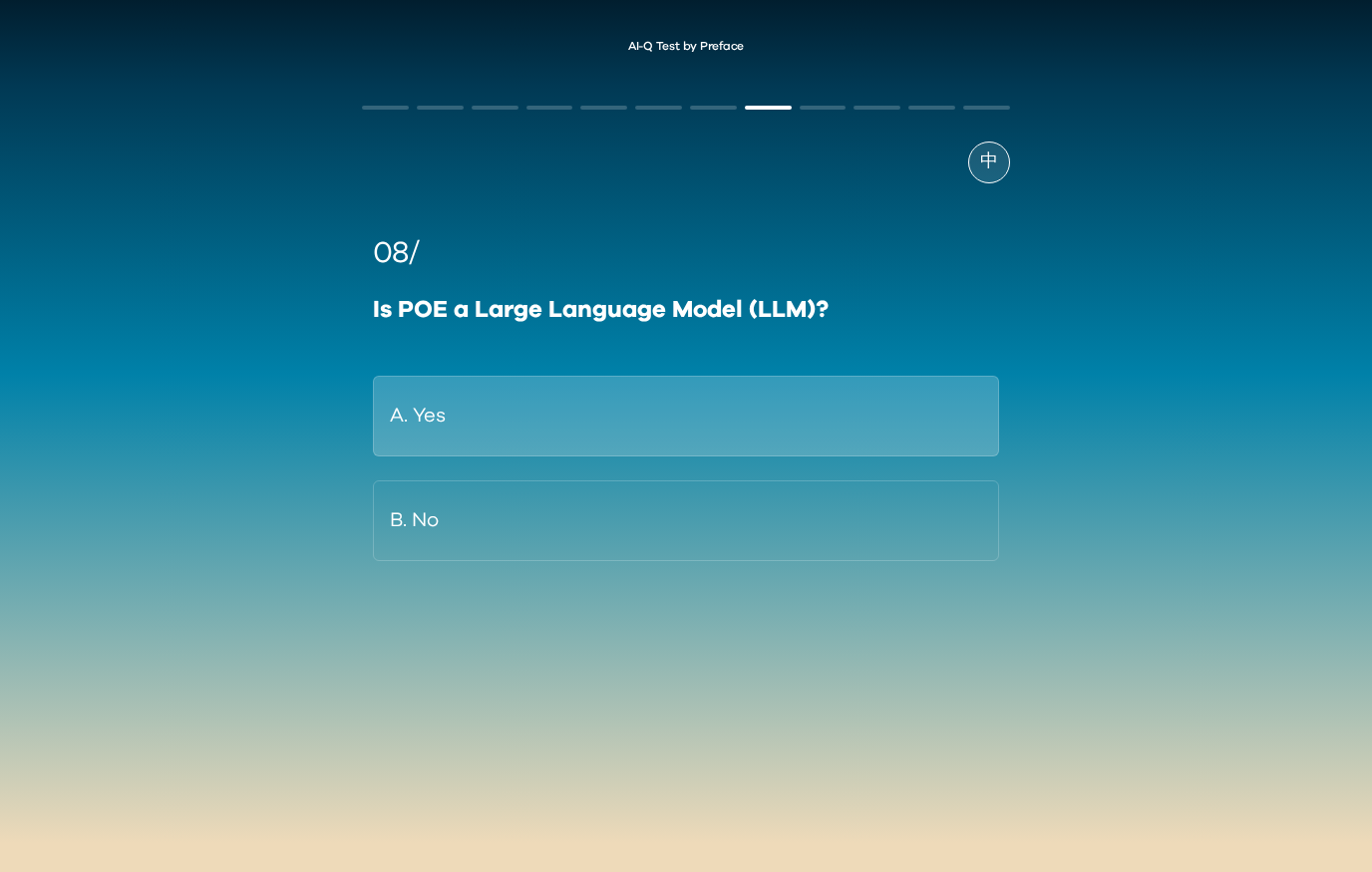 click on "A. Yes" at bounding box center (686, 416) 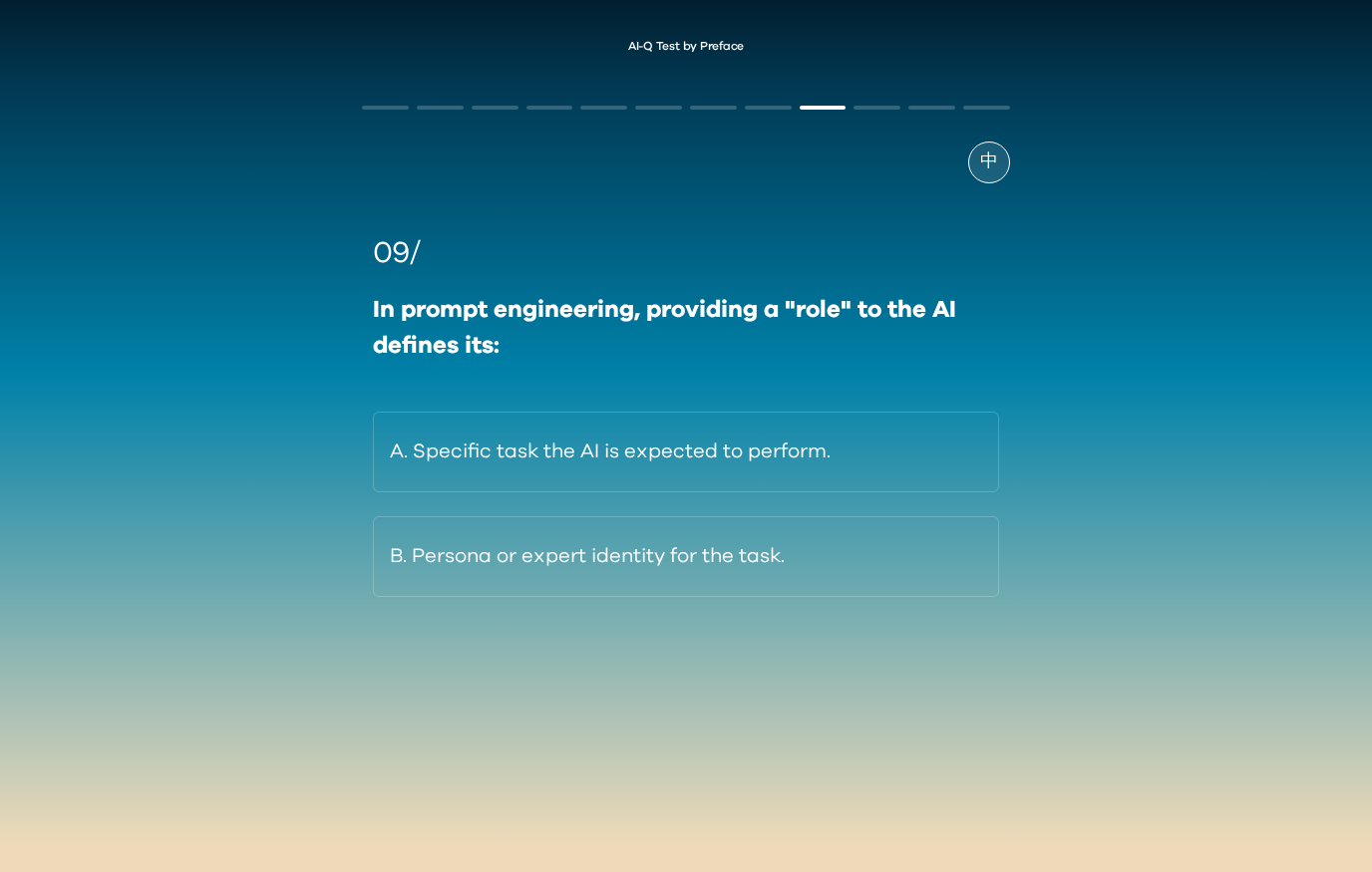 click on "中" at bounding box center (989, 161) 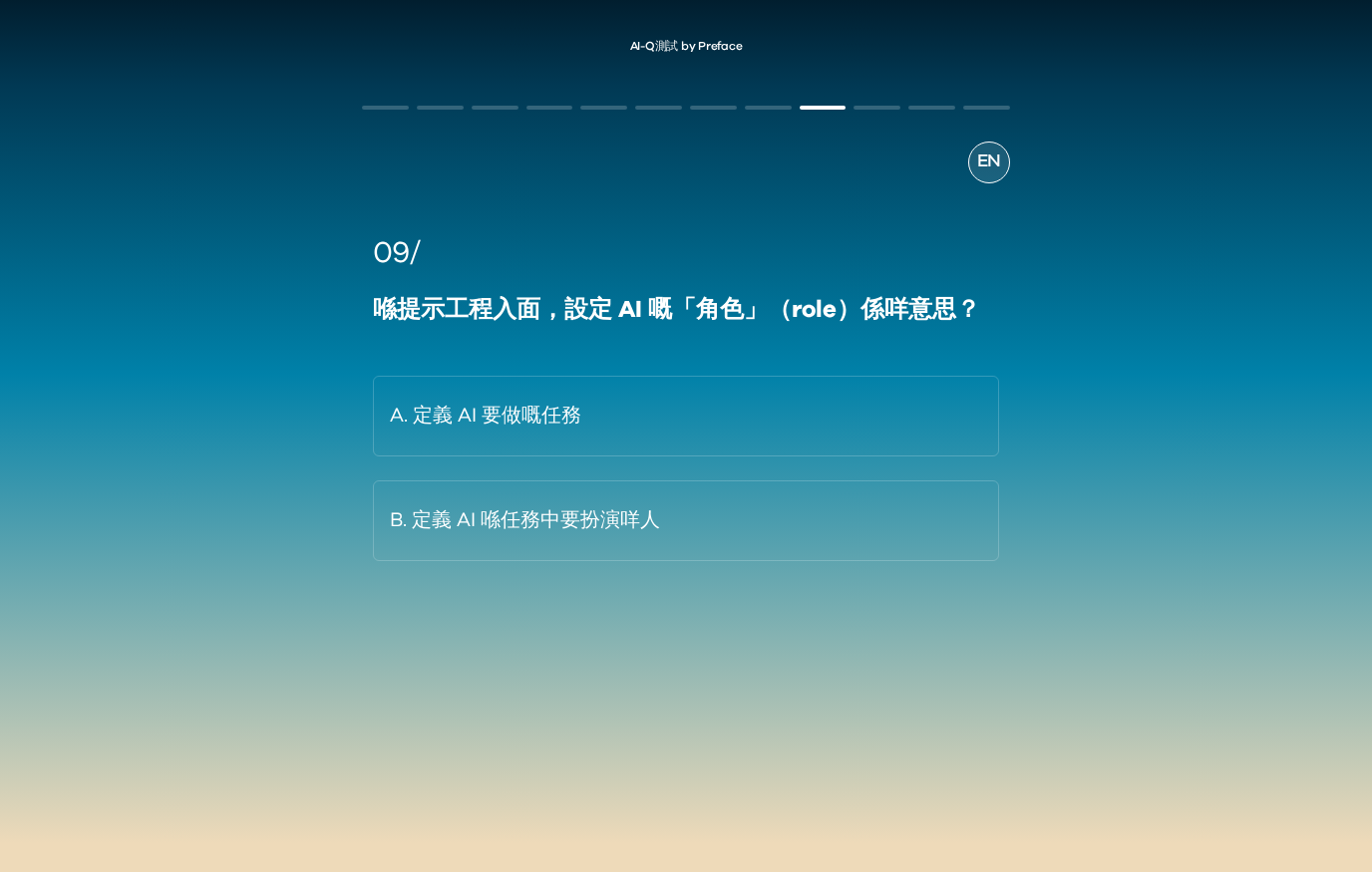 click on "09/ 喺提示工程入面，設定 AI 嘅「角色」（role）係咩意思？ A. 定義 AI 要做嘅任務 B. 定義 AI 喺任務中要扮演咩人" at bounding box center (686, 408) 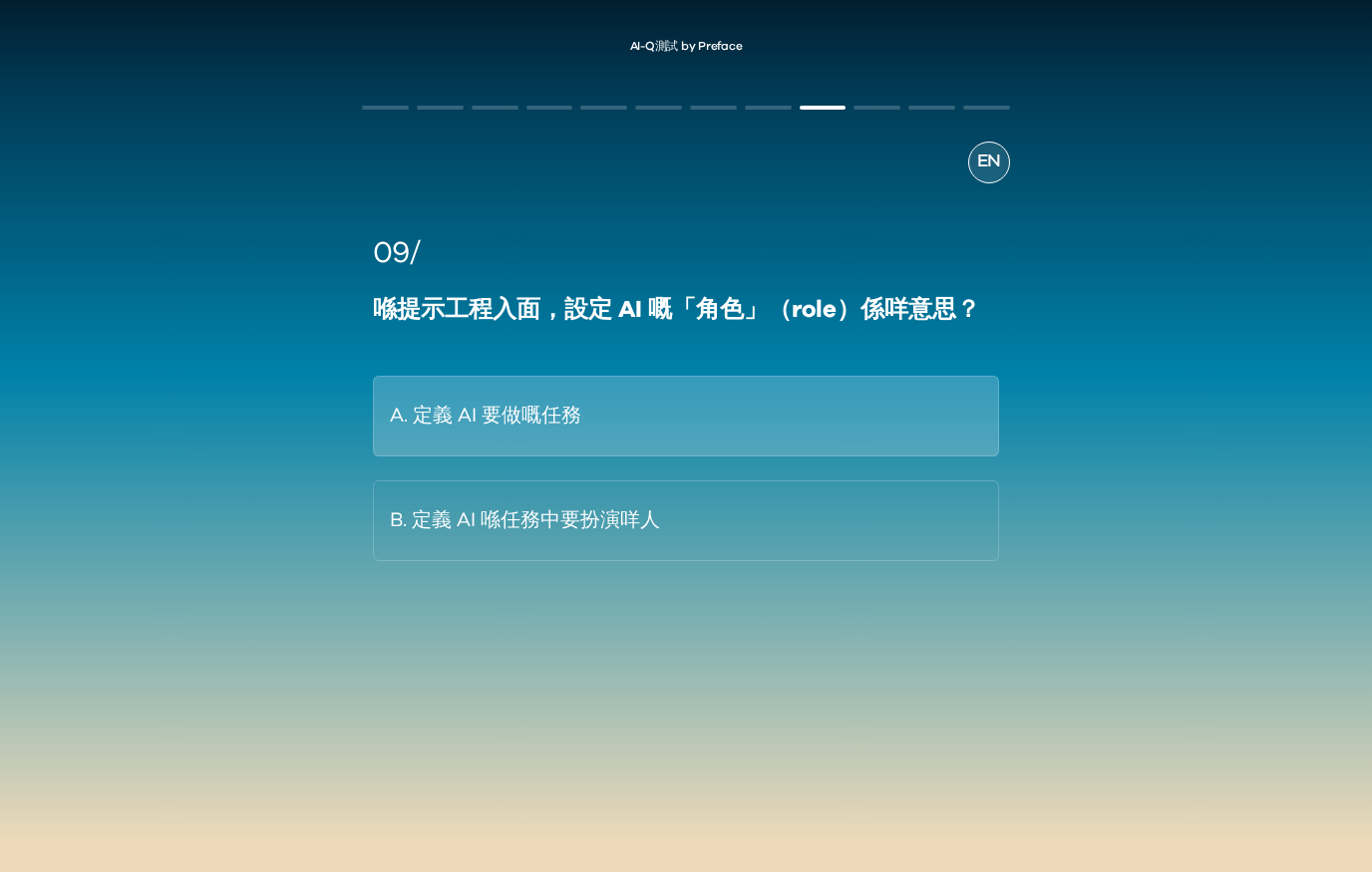click on "A. 定義 AI 要做嘅任務" at bounding box center (686, 416) 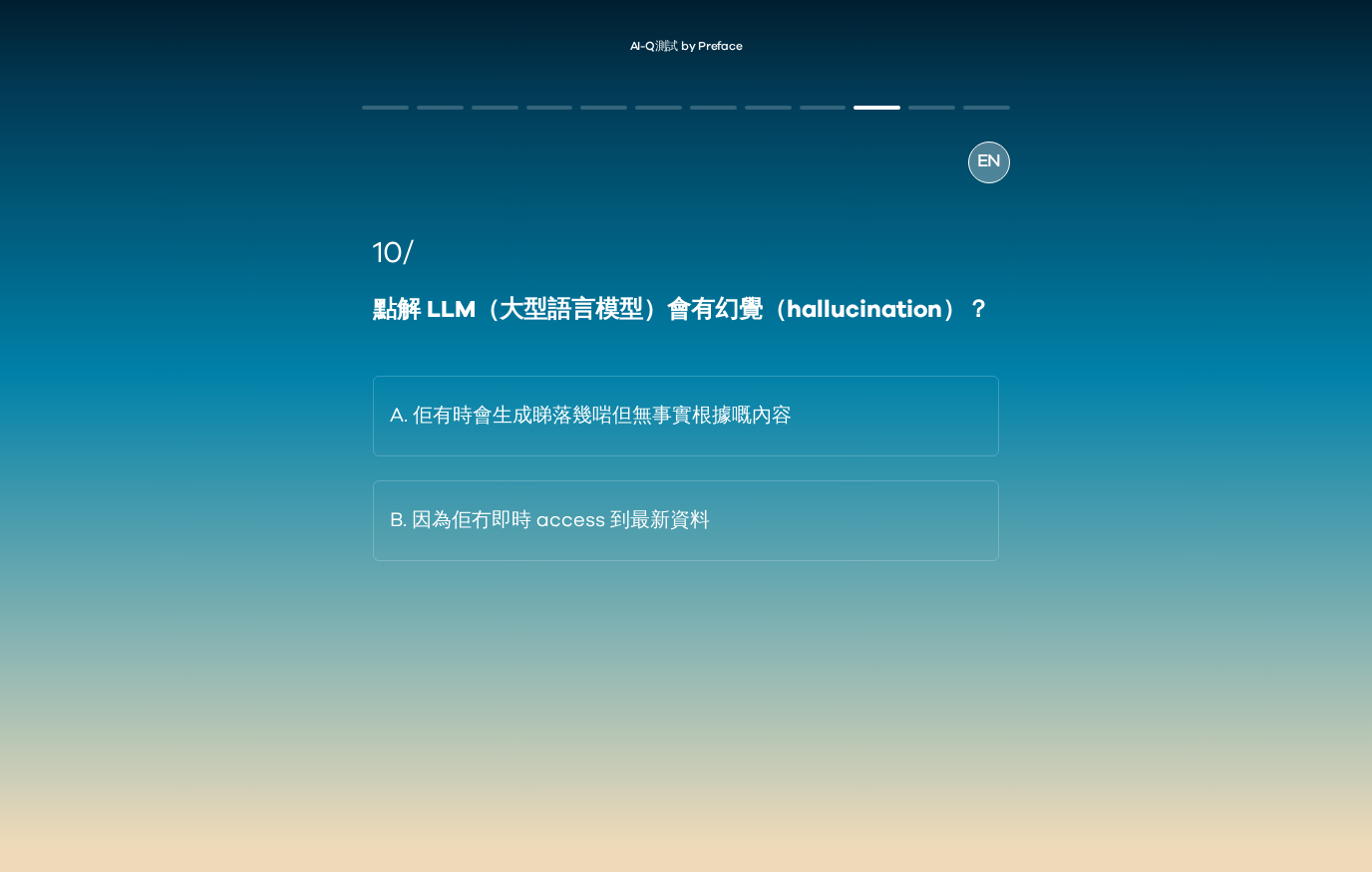 click on "EN" at bounding box center [989, 161] 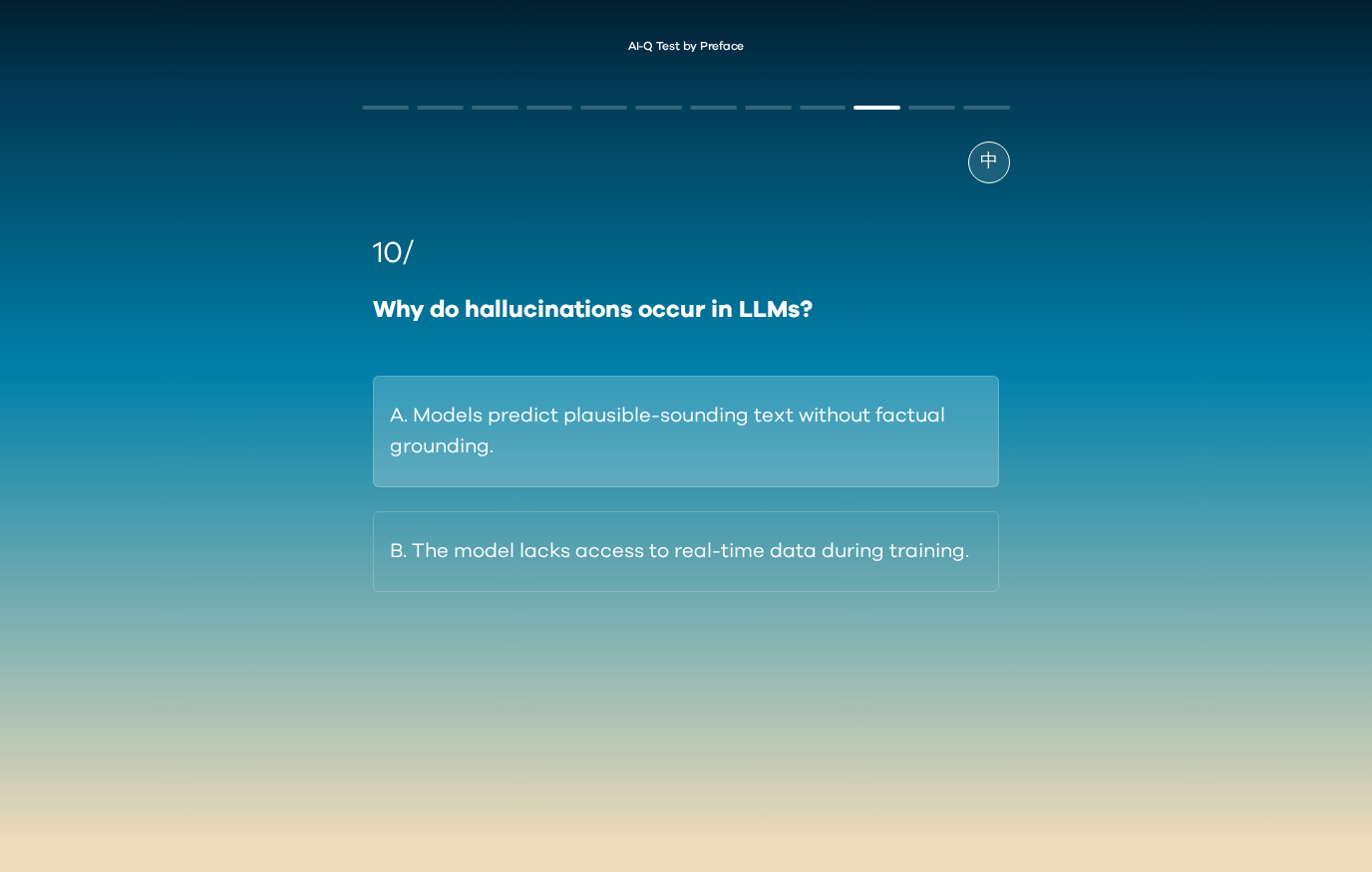 click on "A. Models predict plausible-sounding text without factual grounding." at bounding box center [686, 432] 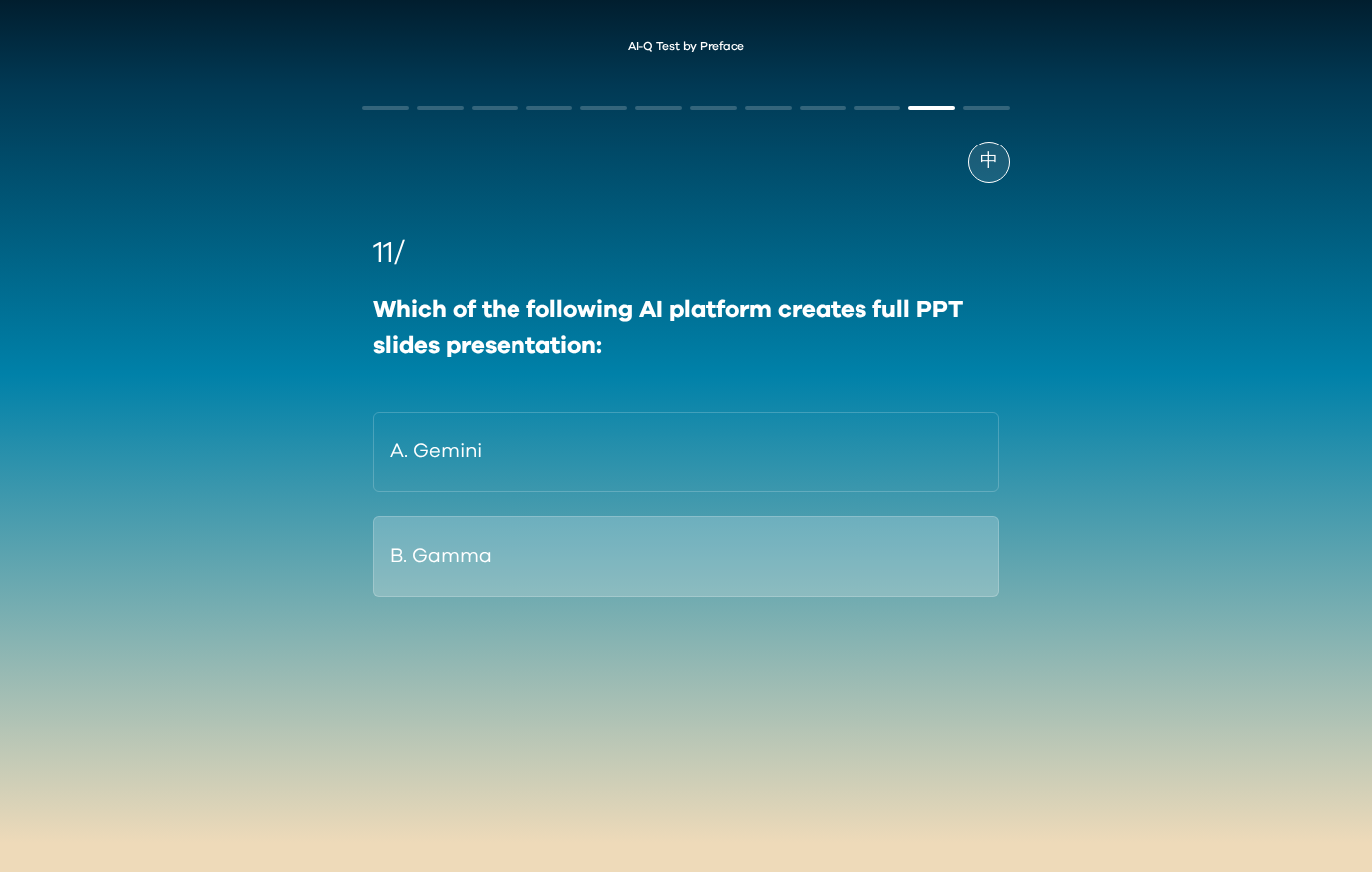 click on "B. Gamma" at bounding box center [686, 556] 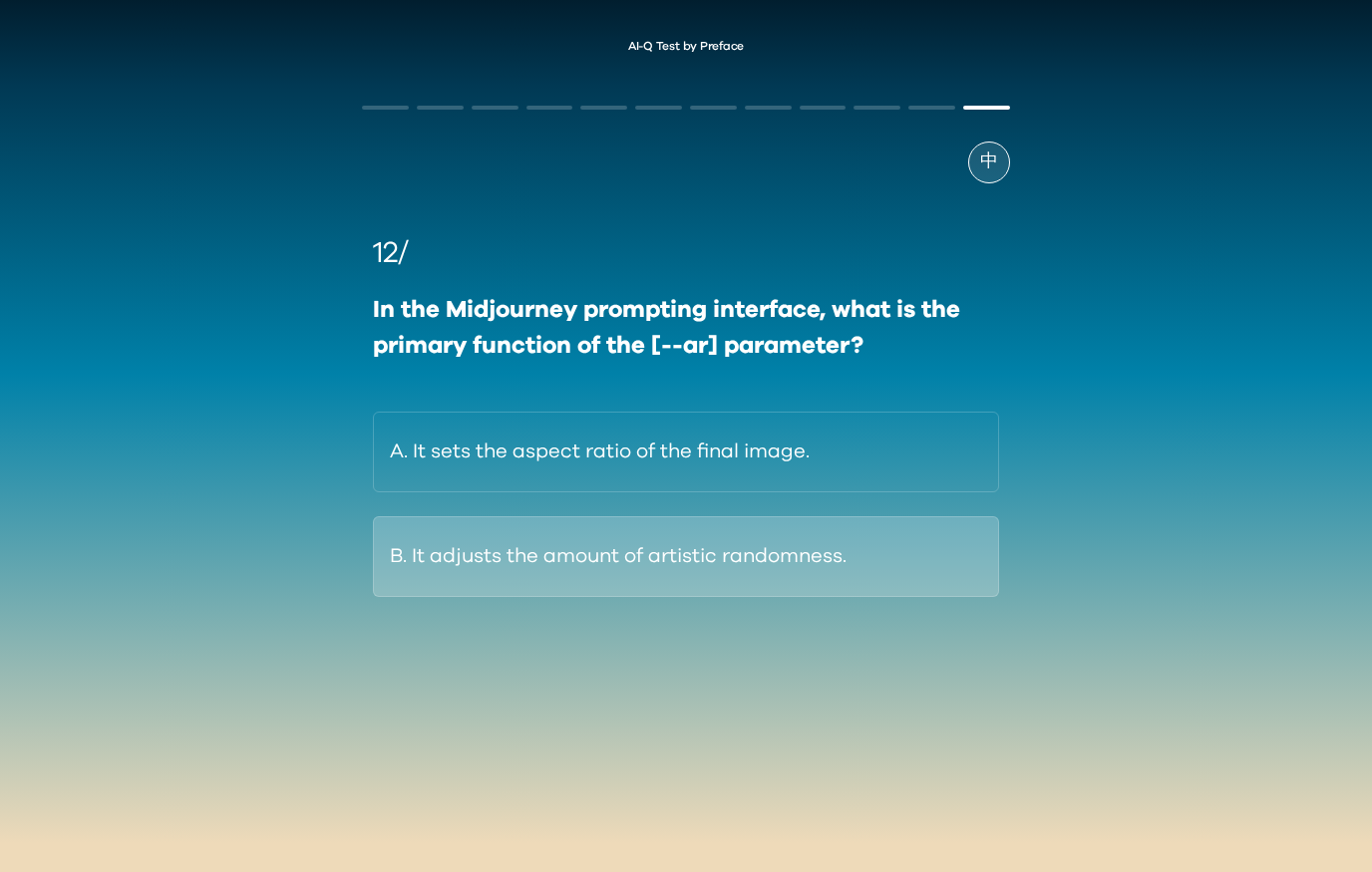 click on "B. It adjusts the amount of artistic randomness." at bounding box center (686, 556) 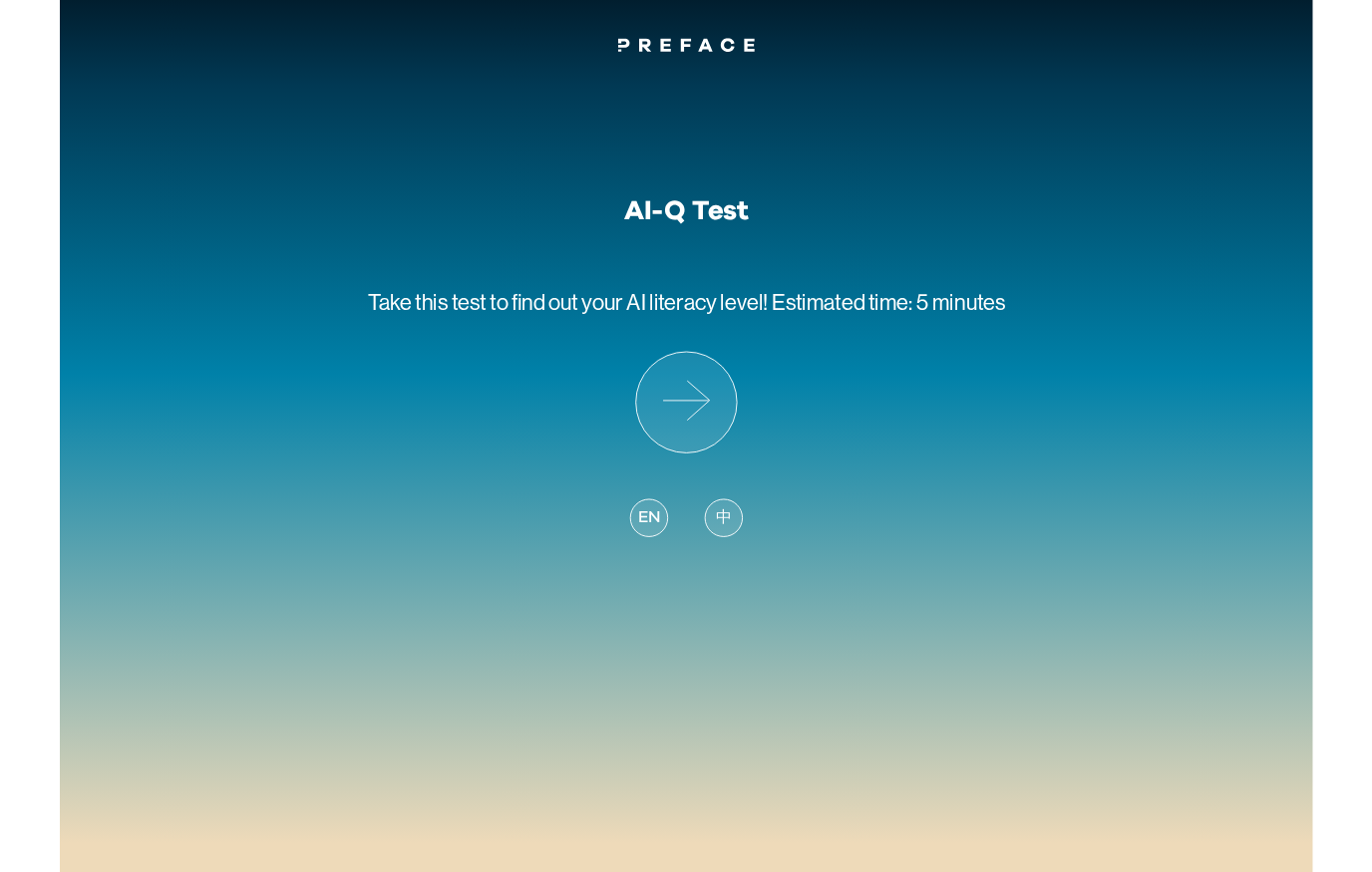 scroll, scrollTop: 0, scrollLeft: 0, axis: both 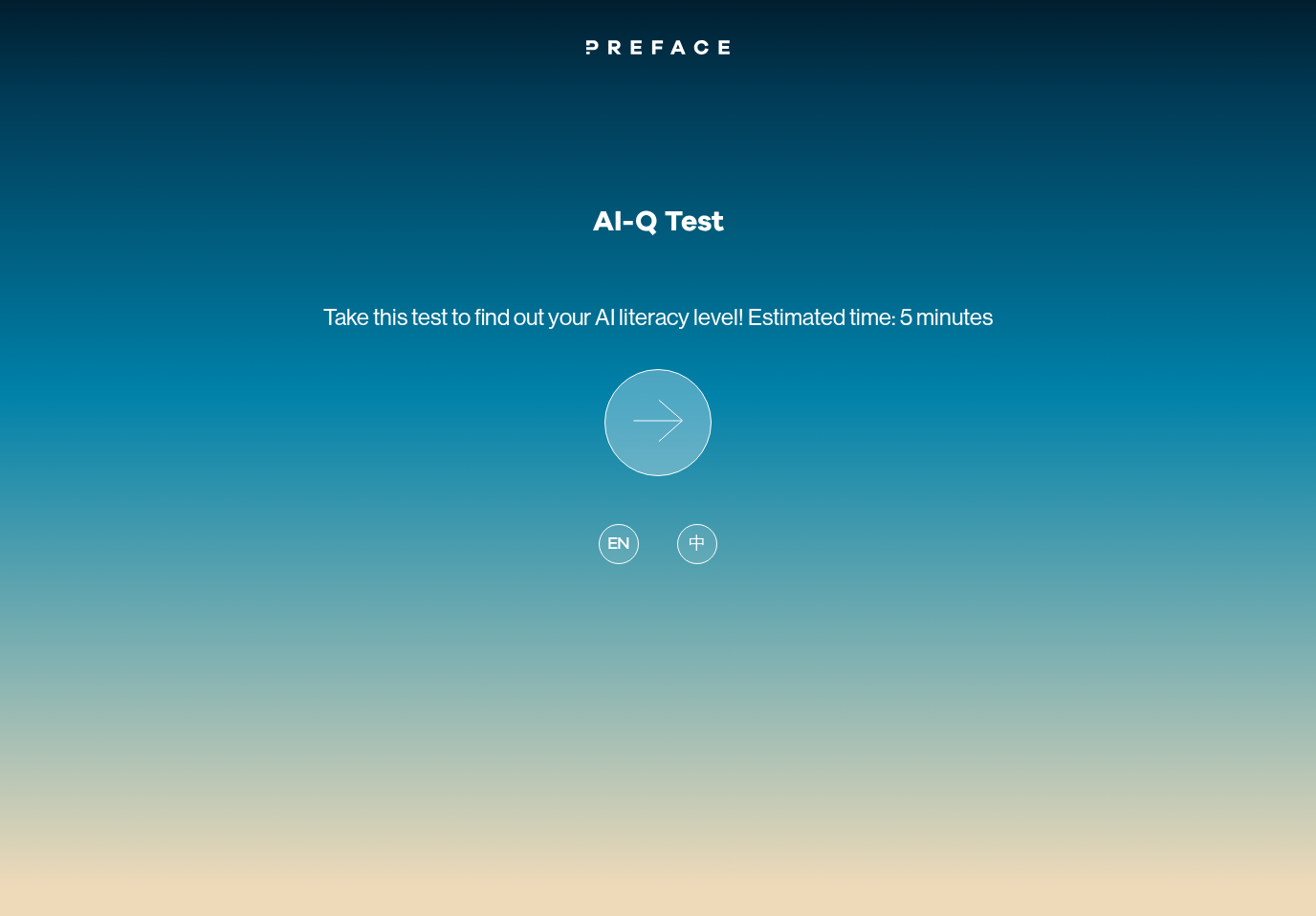 click 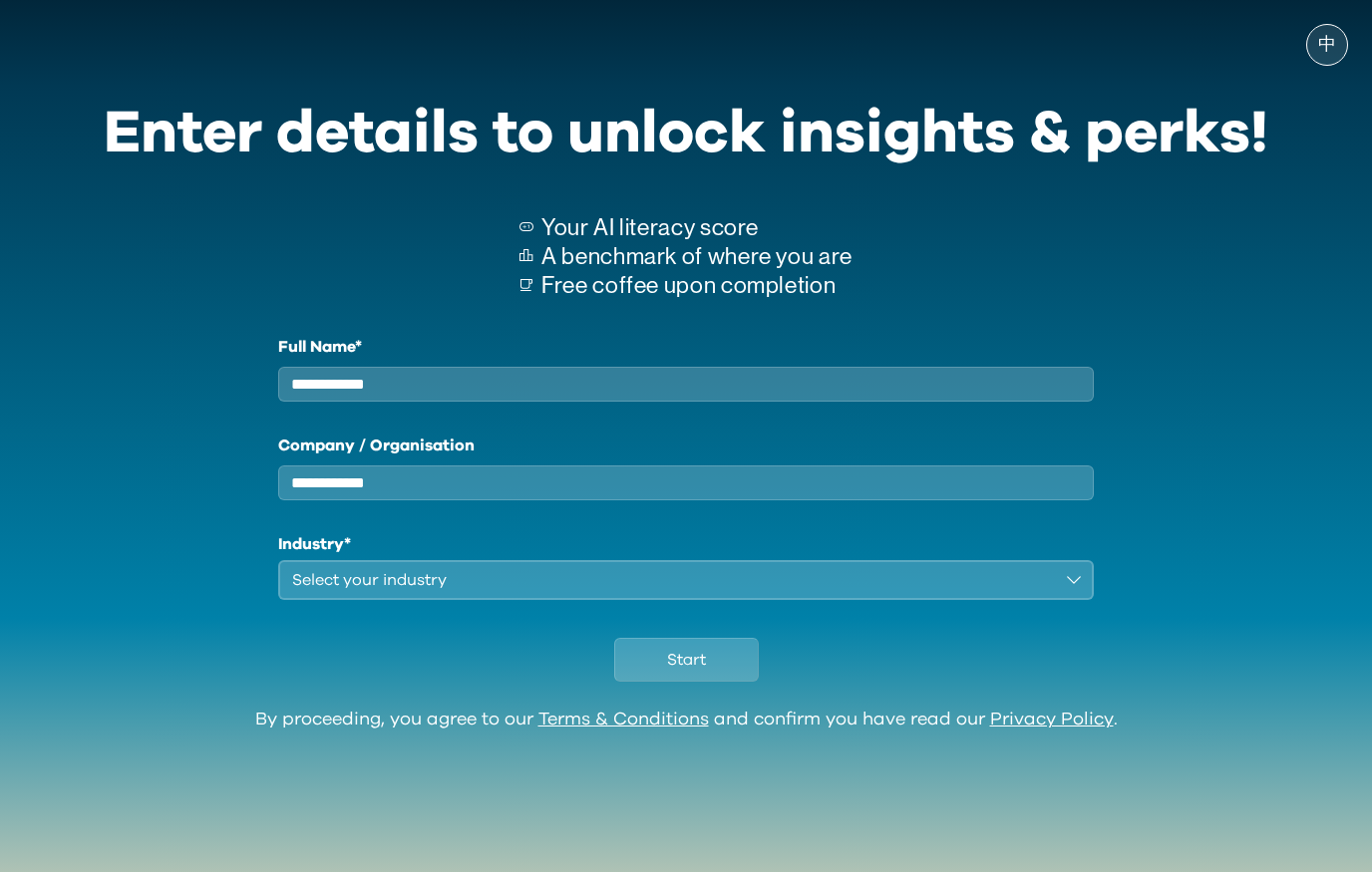 click on "Full Name*" at bounding box center [686, 384] 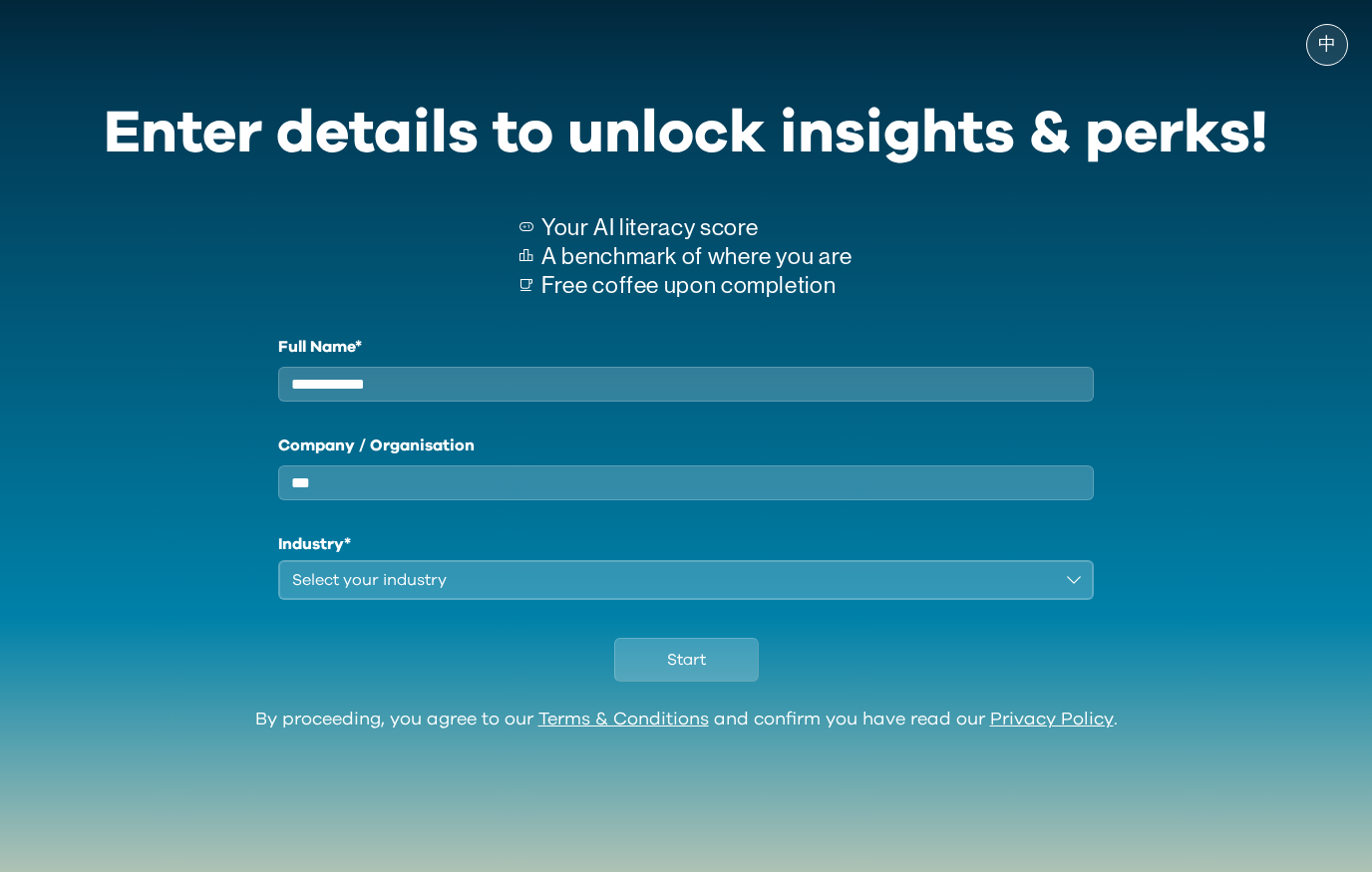 type on "***" 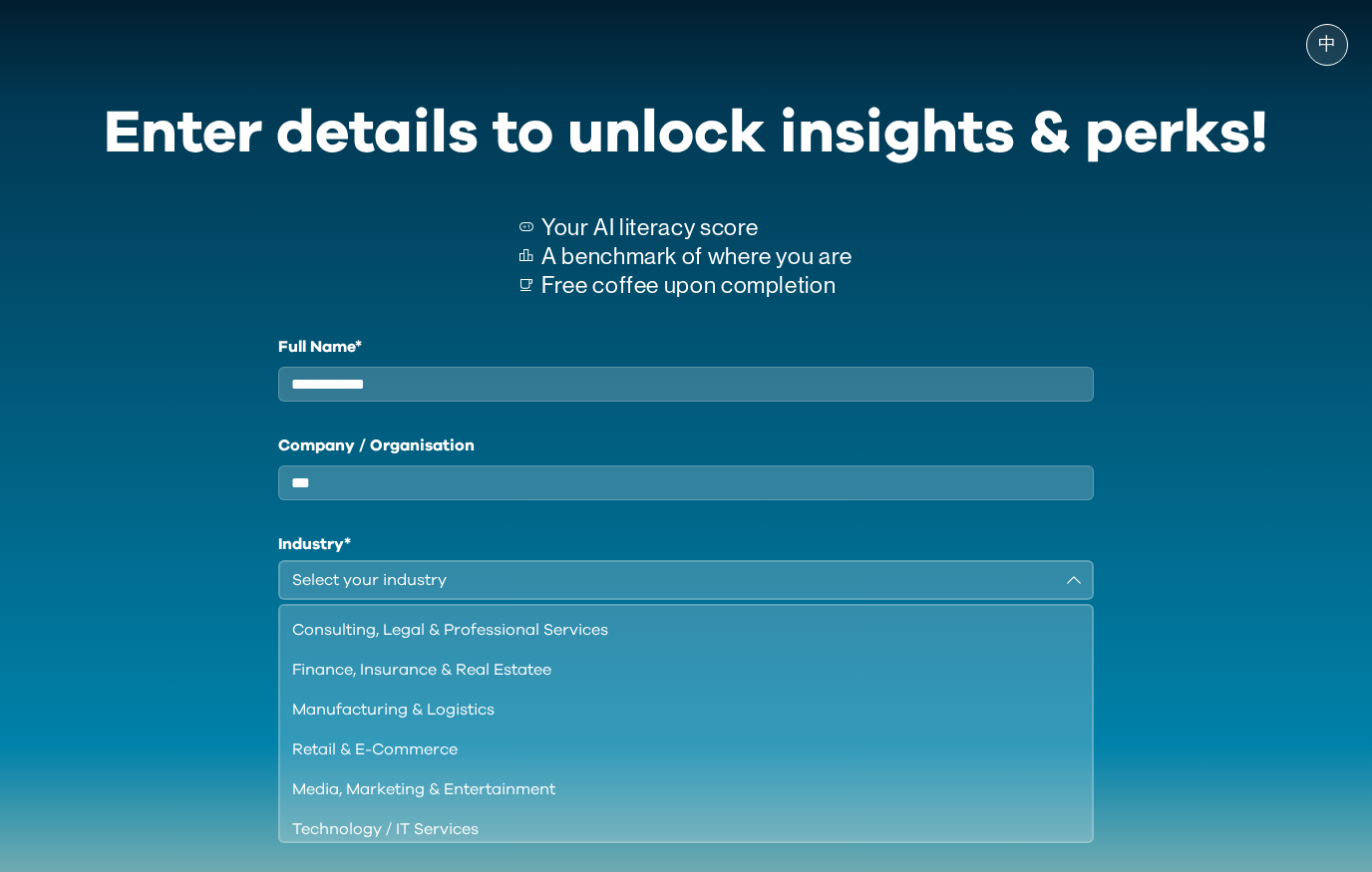 click on "Technology / IT Services" at bounding box center (674, 829) 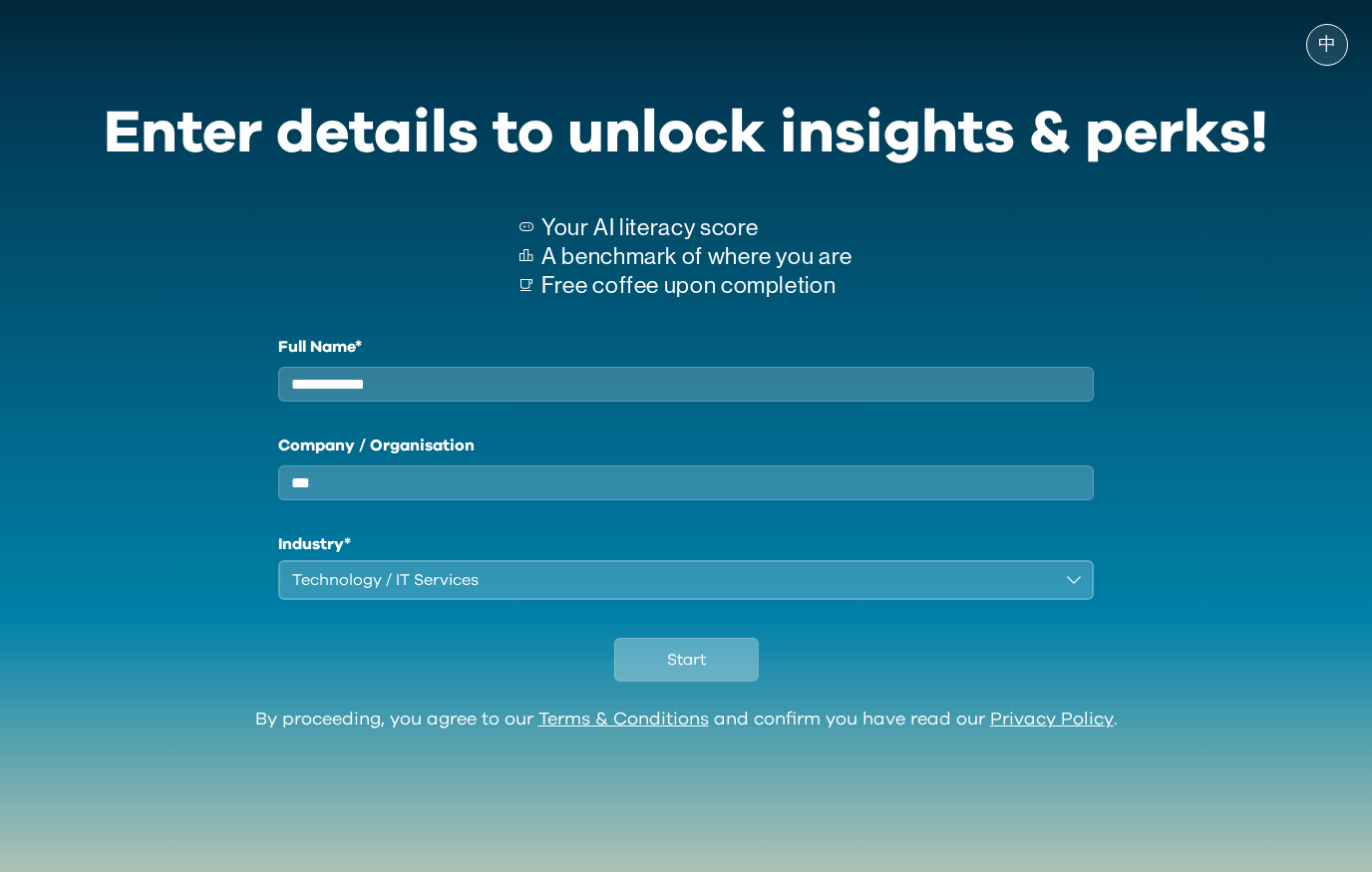 click on "Start" at bounding box center (686, 660) 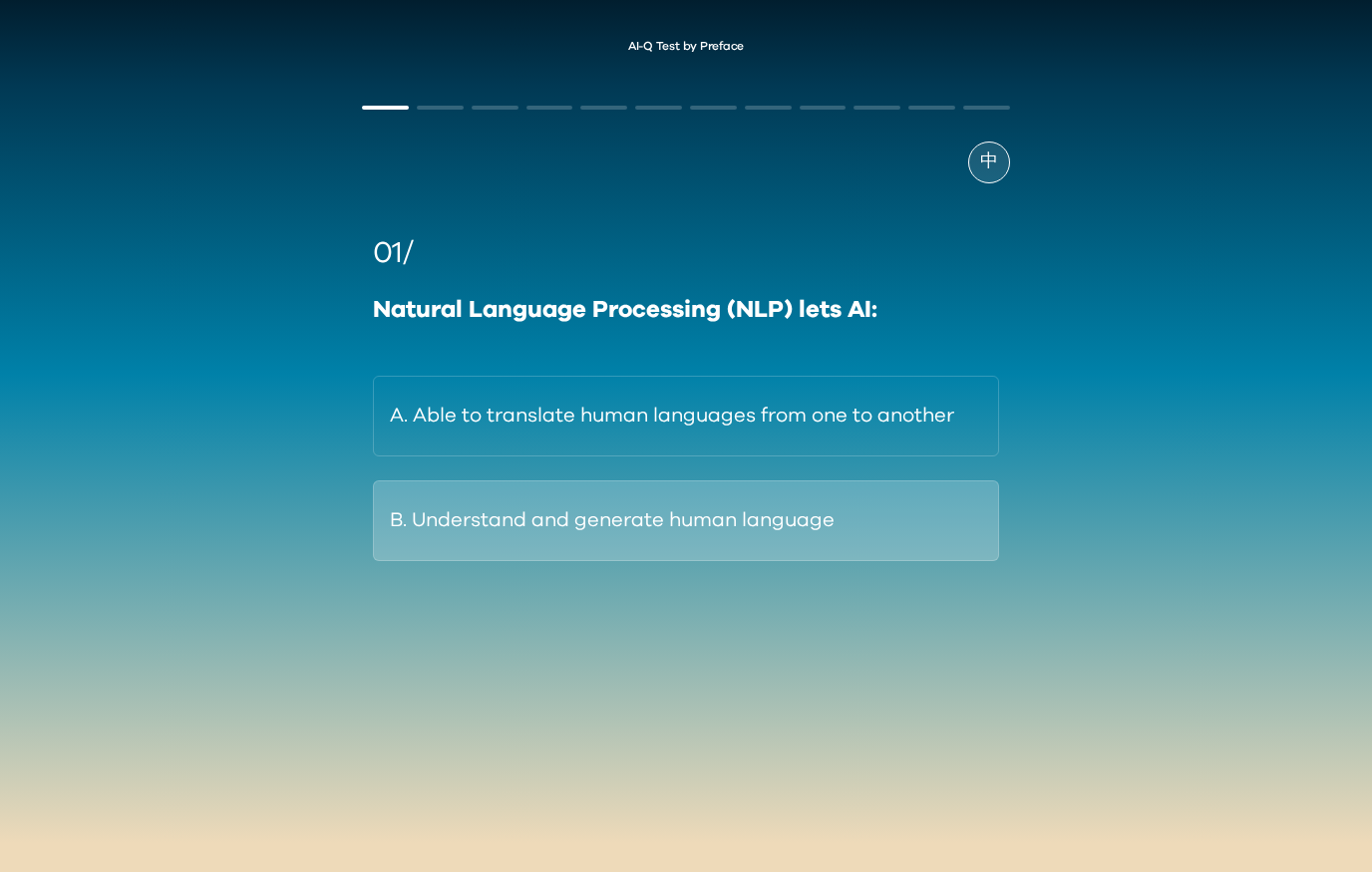 click on "B. Understand and generate human language" at bounding box center (686, 520) 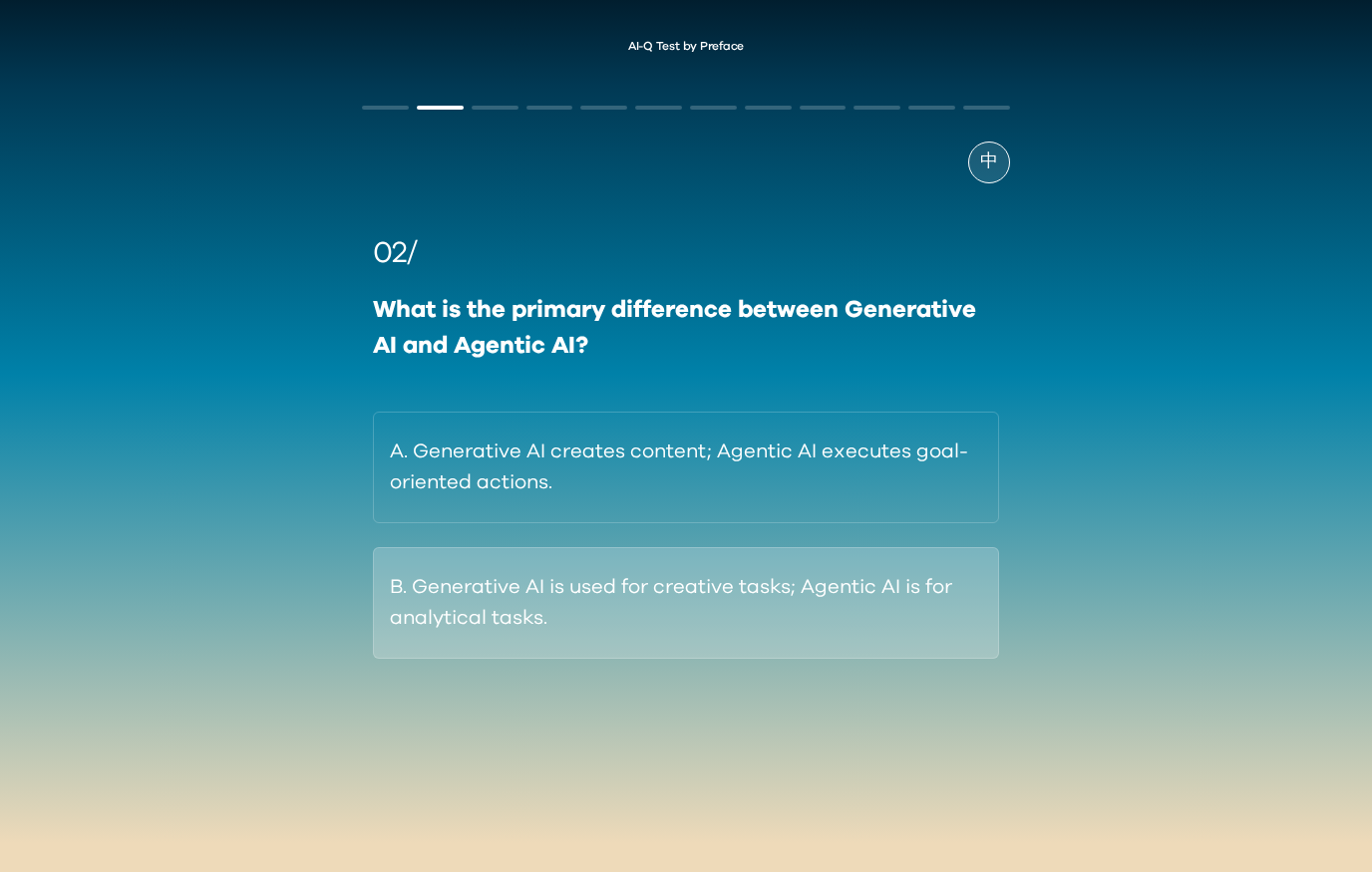 drag, startPoint x: 619, startPoint y: 491, endPoint x: 554, endPoint y: 557, distance: 92.63369 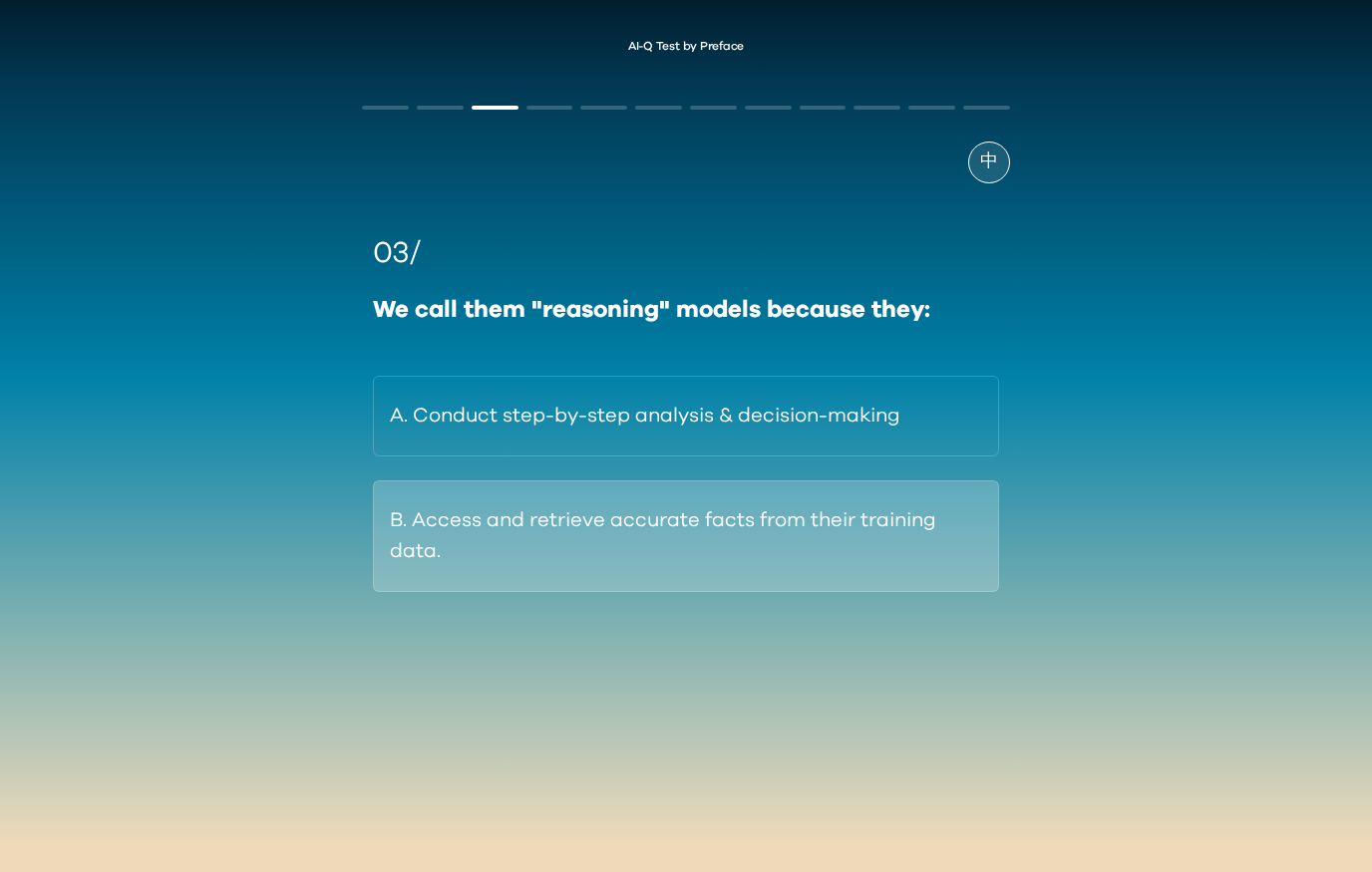 click on "B. Access and retrieve accurate facts from their training data." at bounding box center [686, 536] 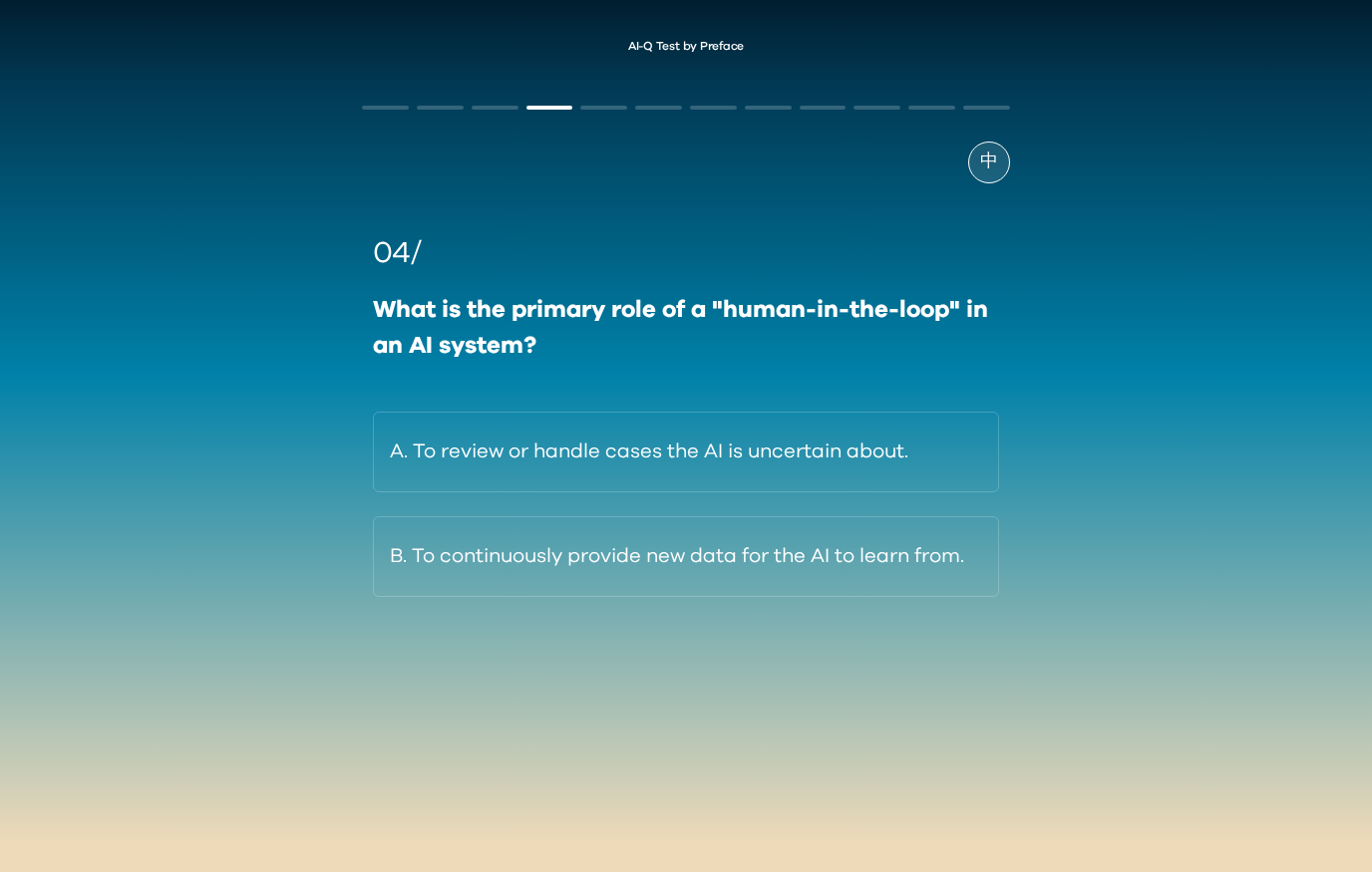click on "04/ What is the primary role of a "human-in-the-loop" in an AI system? A. To review or handle cases the AI is uncertain about. B. To continuously provide new data for the AI to learn from." at bounding box center [686, 408] 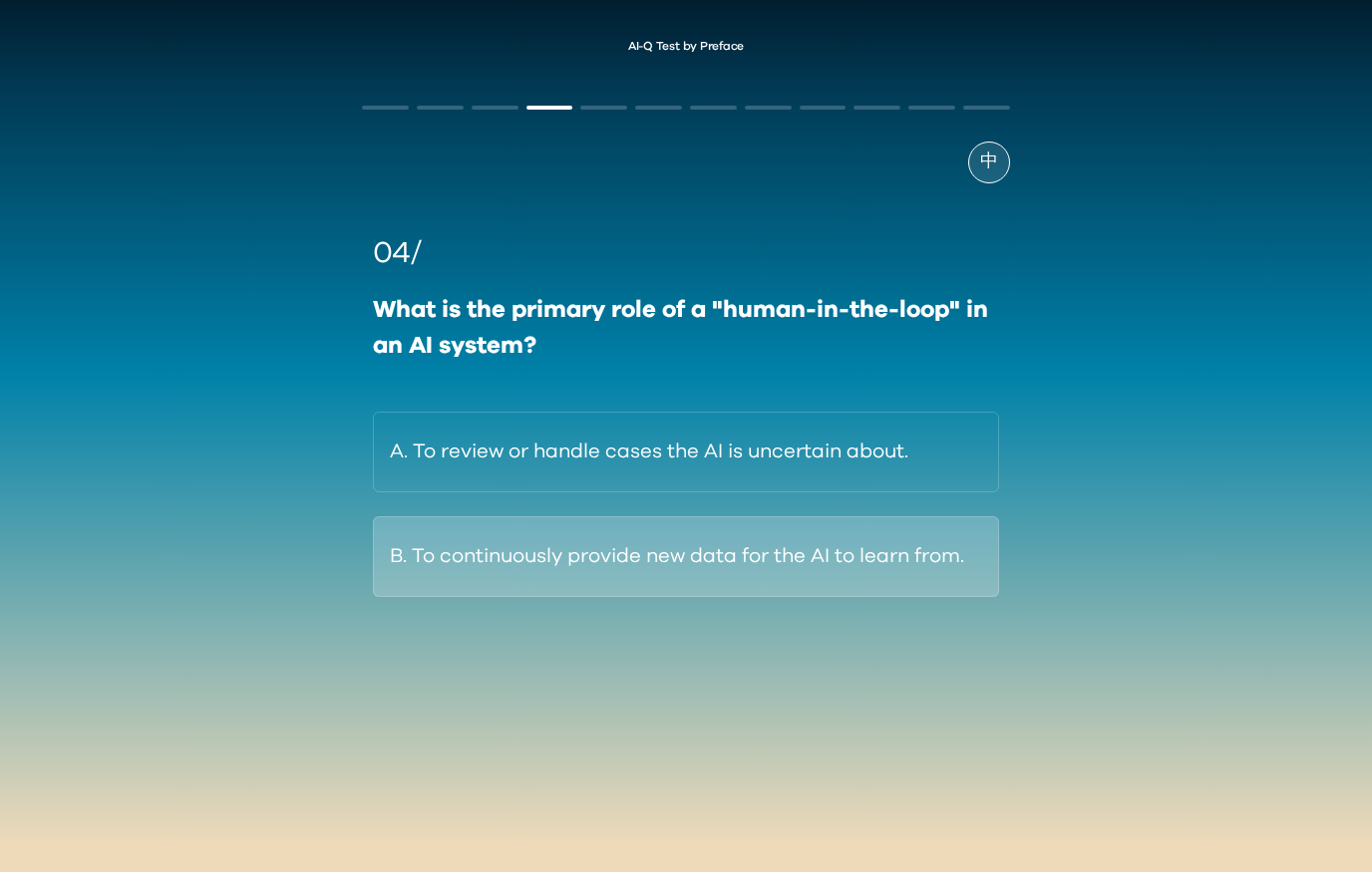 click on "B. To continuously provide new data for the AI to learn from." at bounding box center (686, 556) 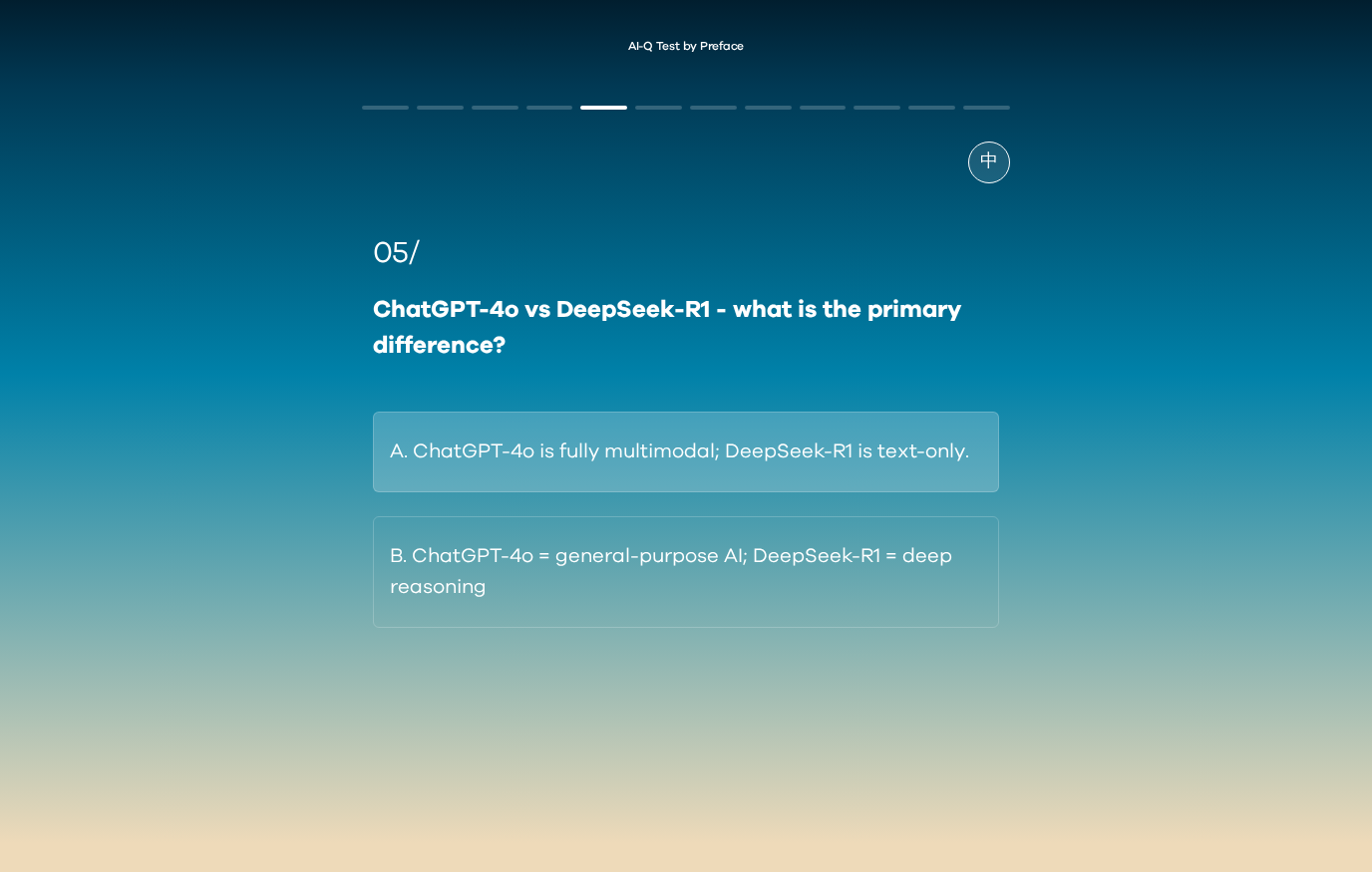 click on "A. ChatGPT-4o is fully multimodal; DeepSeek-R1 is text-only." at bounding box center [686, 451] 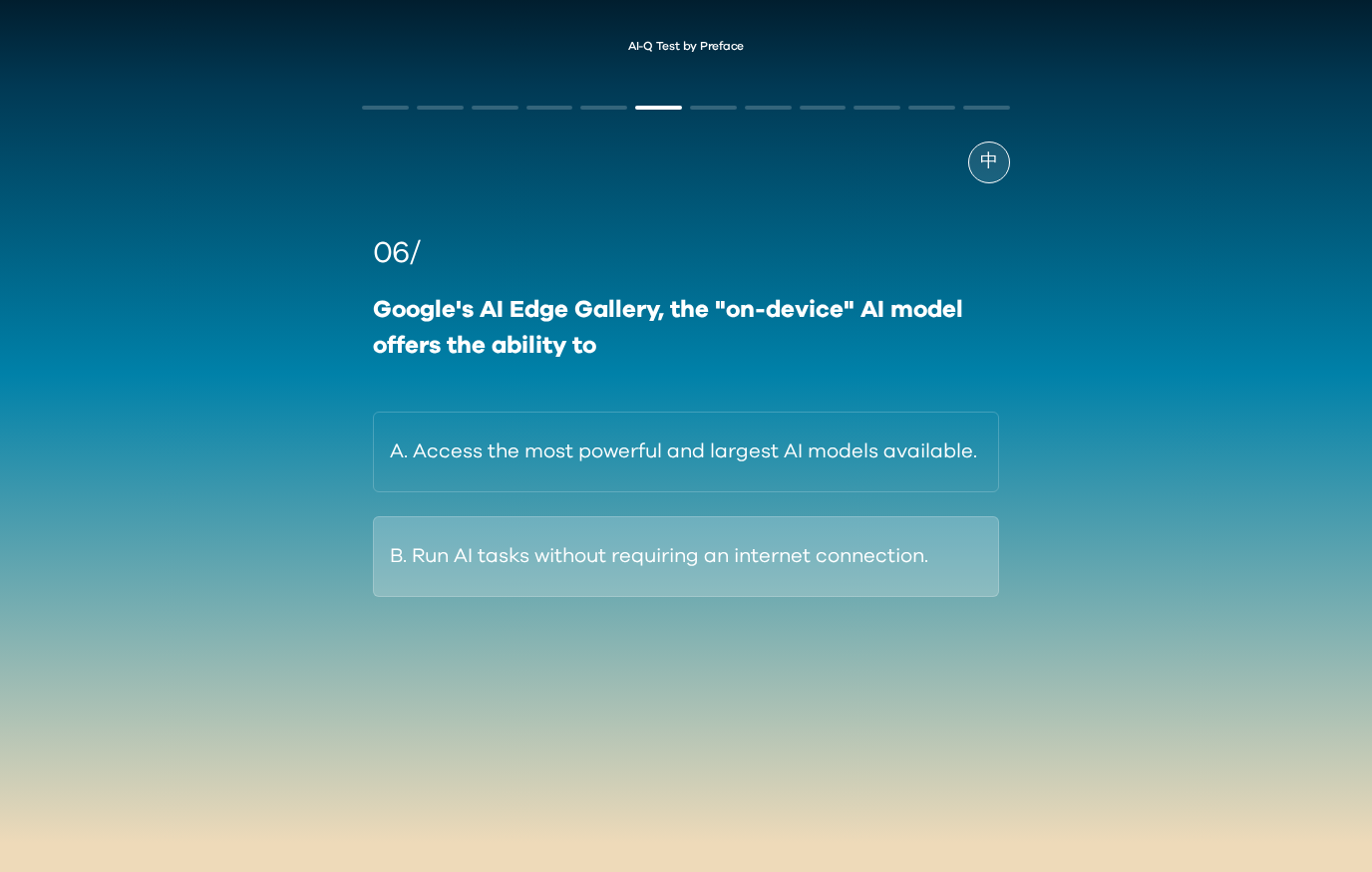 click on "B. Run AI tasks without requiring an internet connection." at bounding box center (686, 556) 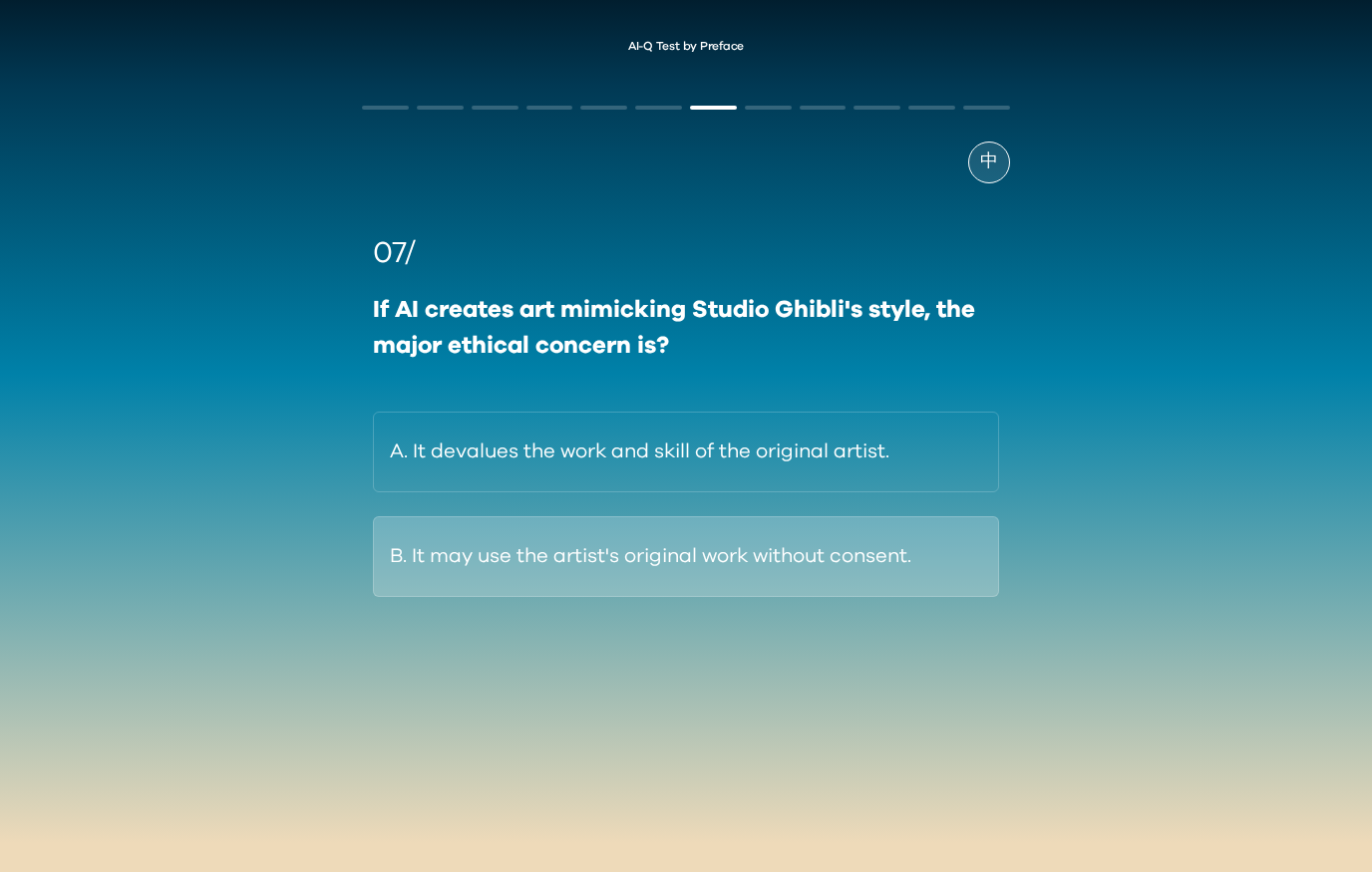 click on "B. It may use the artist's original work without consent." at bounding box center [686, 556] 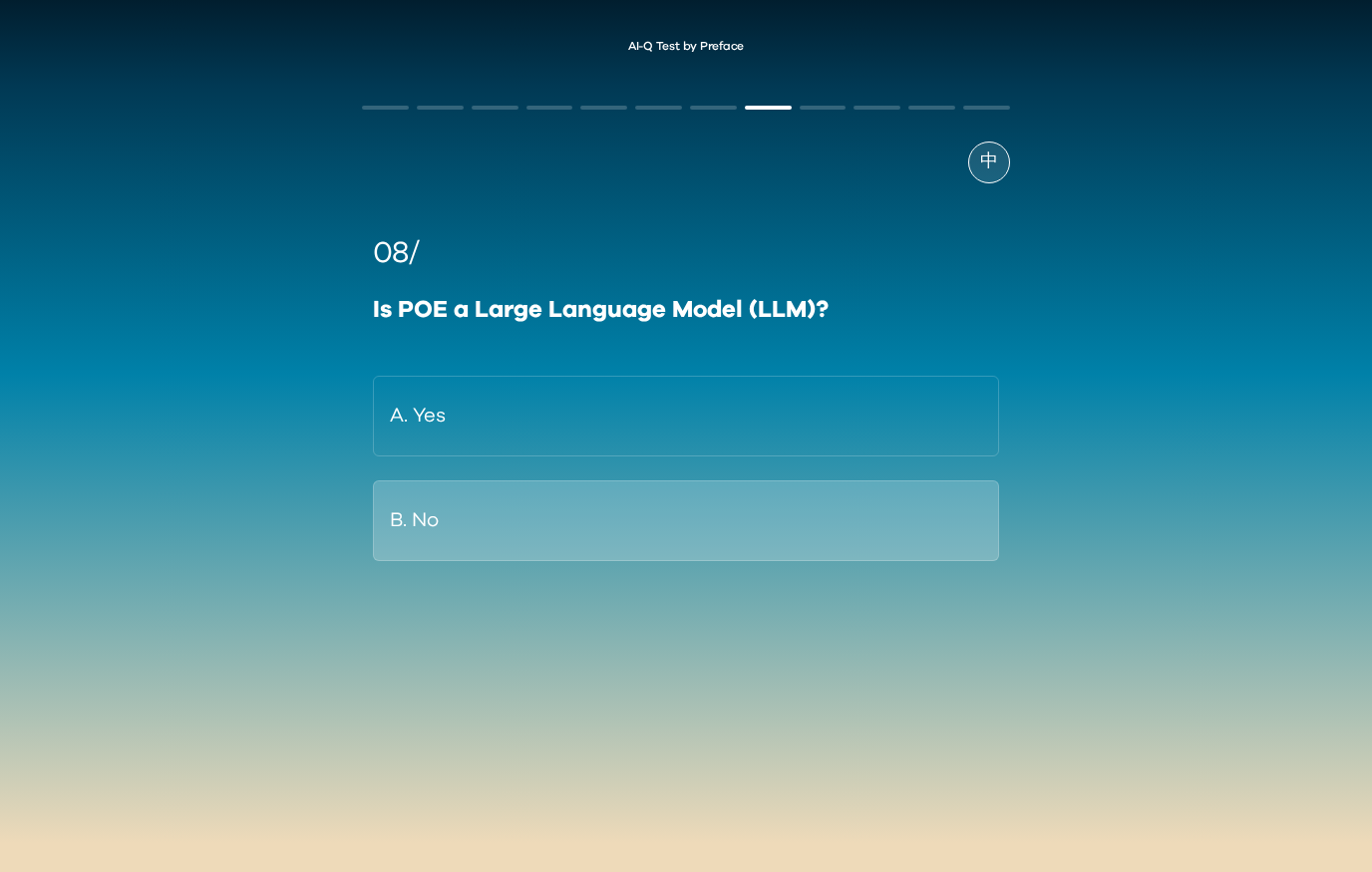 click on "B. No" at bounding box center [686, 520] 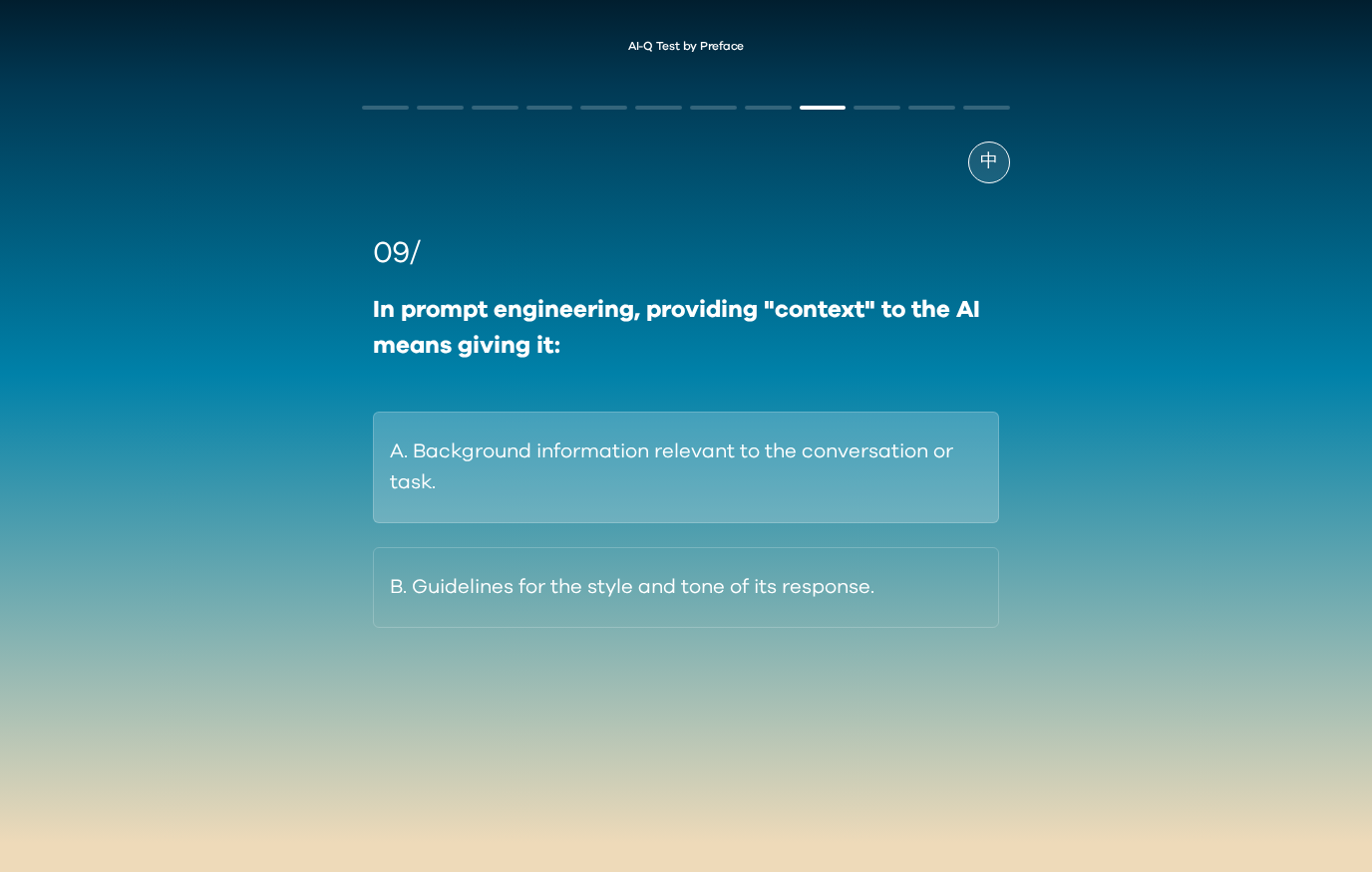 click on "A. Background information relevant to the conversation or task." at bounding box center (686, 467) 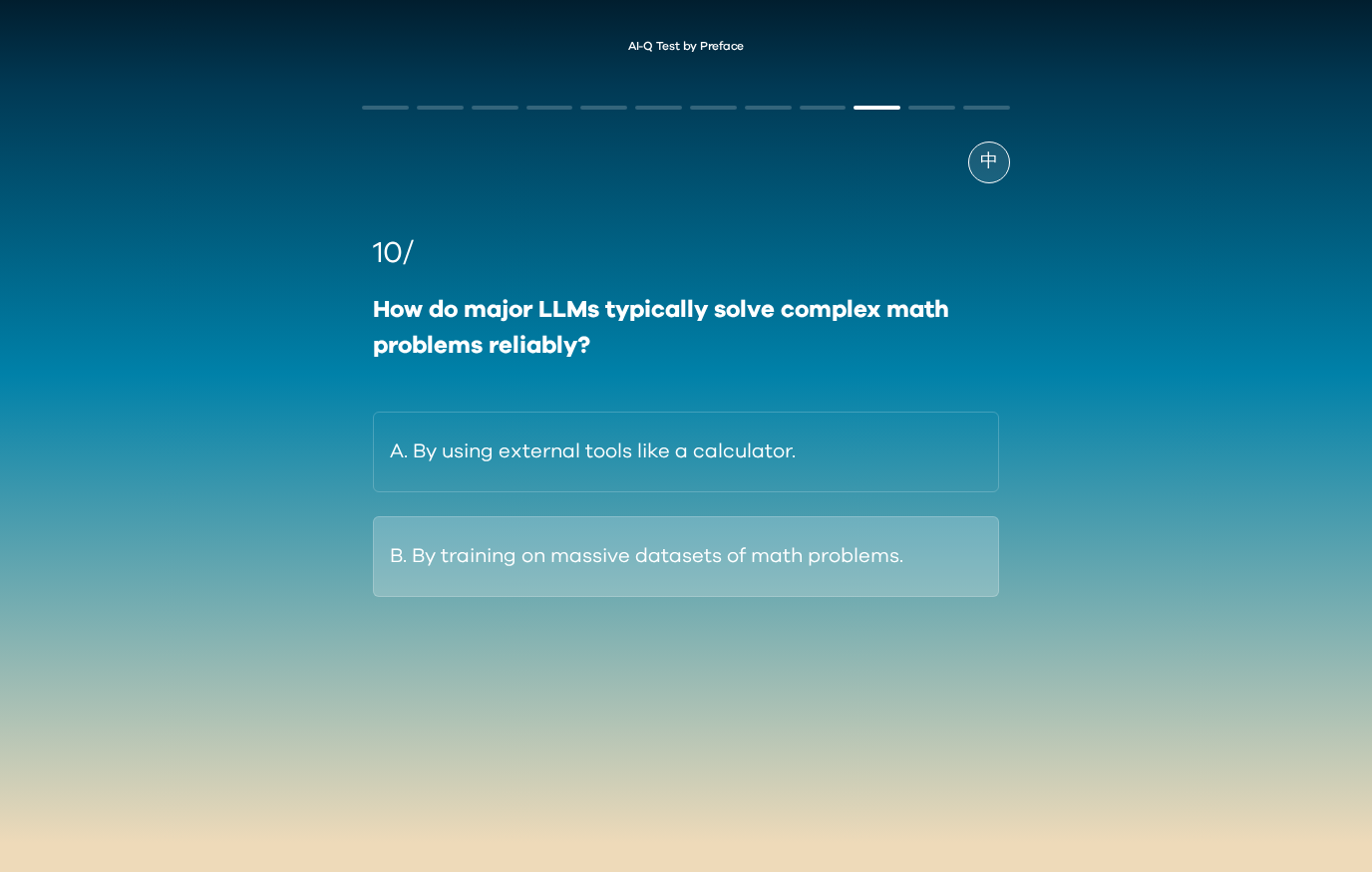 click on "B. By training on massive datasets of math problems." at bounding box center (686, 556) 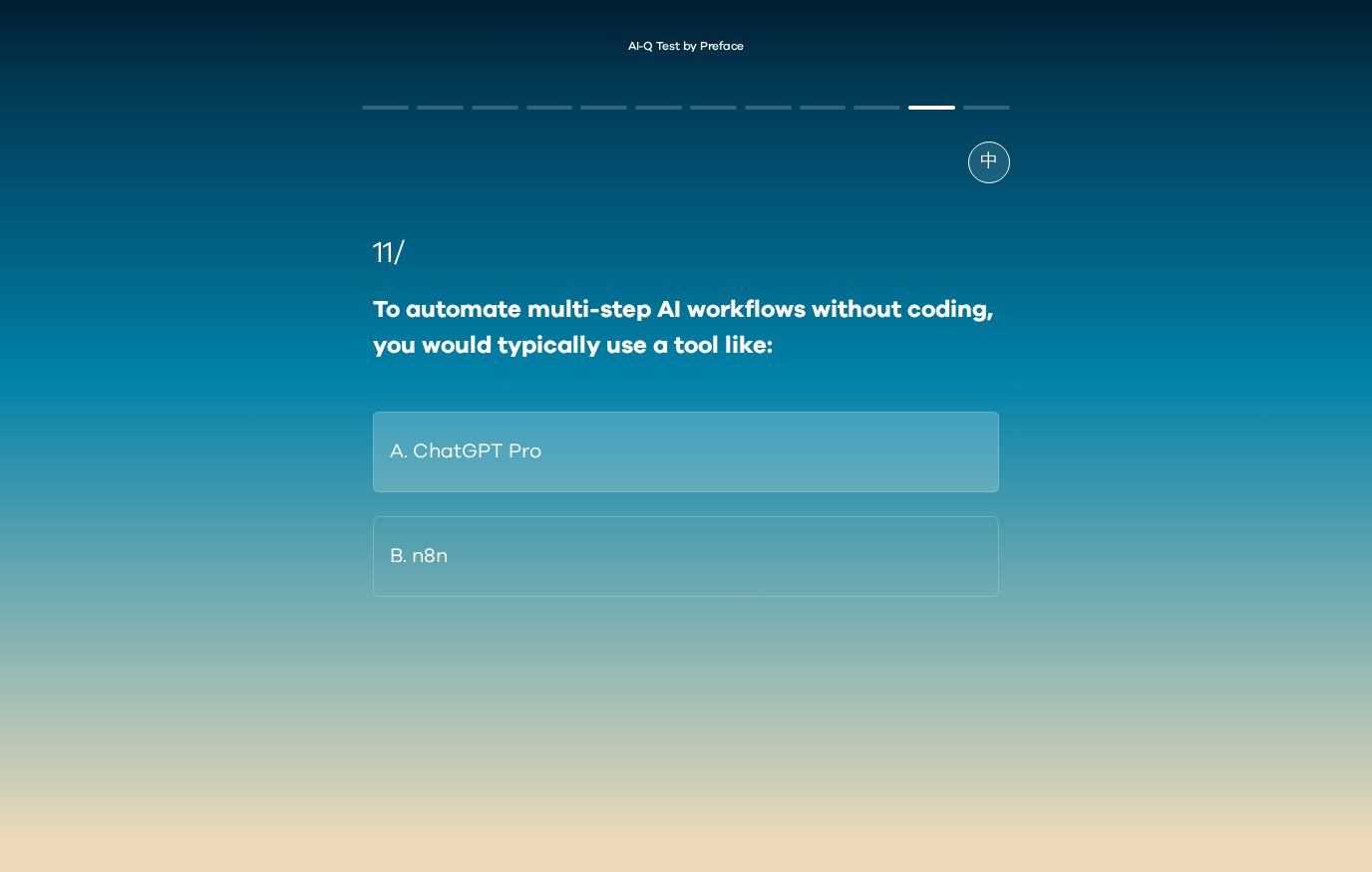 click on "A. ChatGPT Pro" at bounding box center [686, 451] 